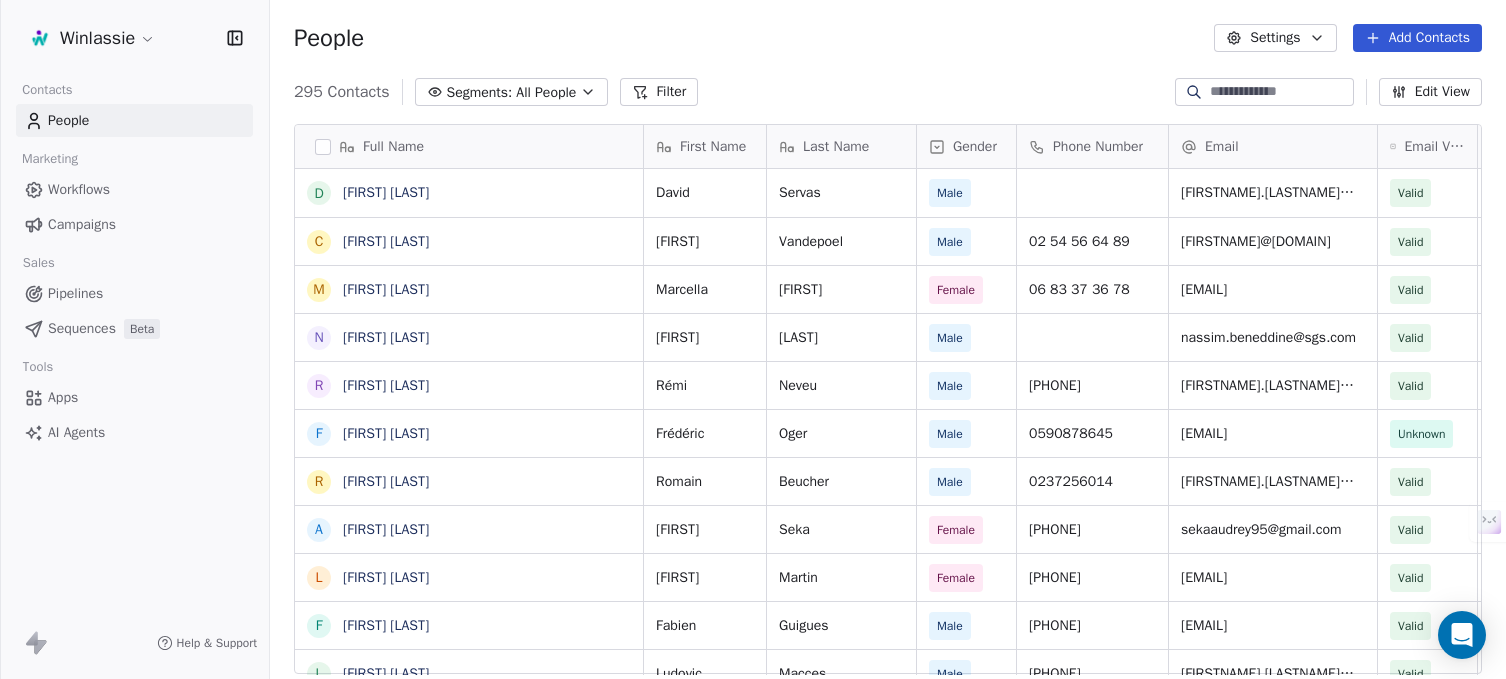 scroll, scrollTop: 0, scrollLeft: 0, axis: both 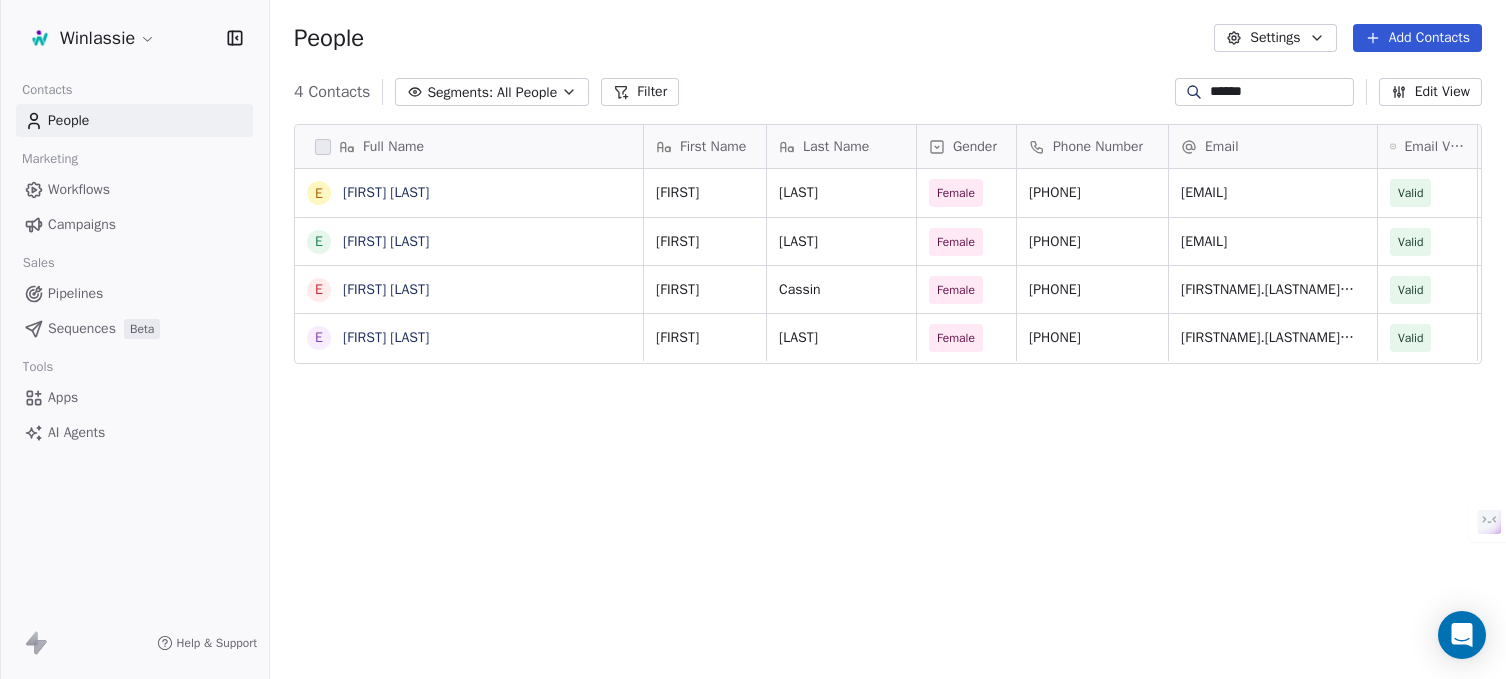 type on "******" 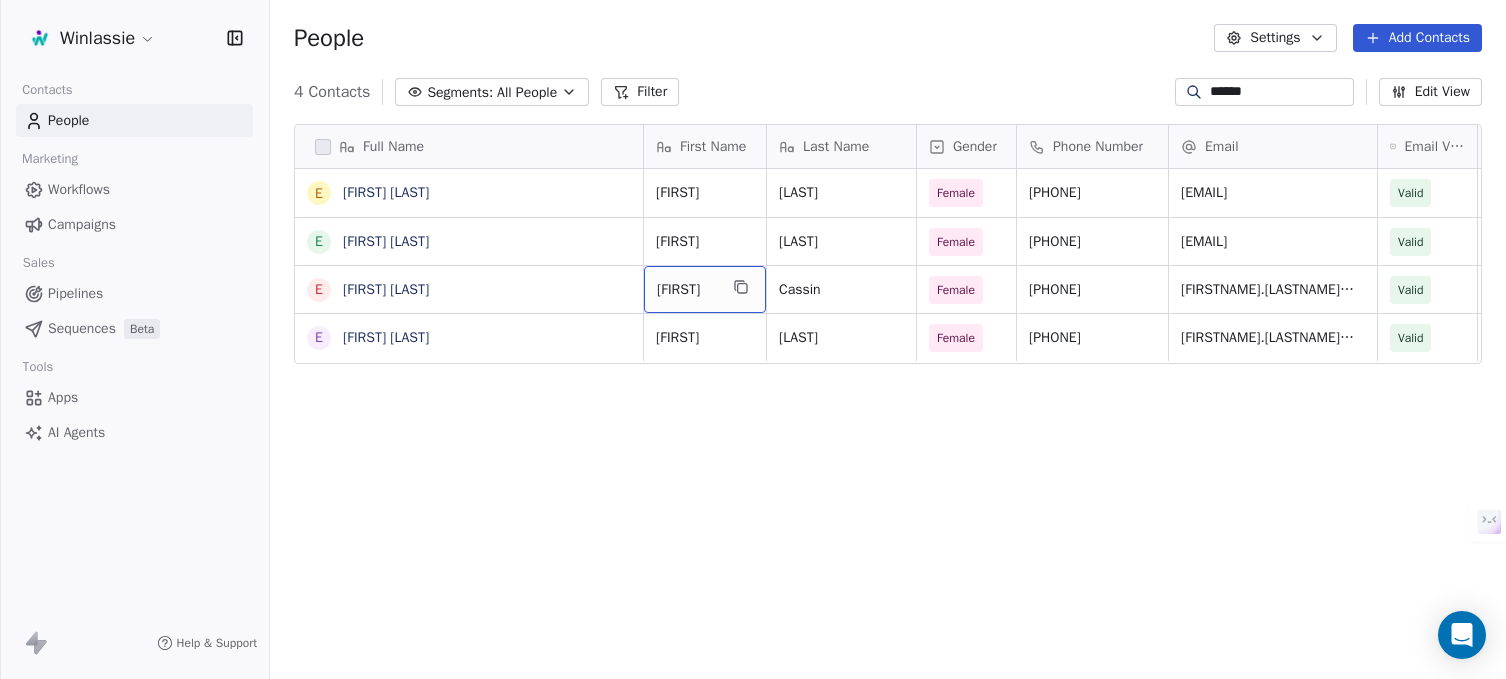 drag, startPoint x: 694, startPoint y: 295, endPoint x: 1000, endPoint y: 293, distance: 306.00653 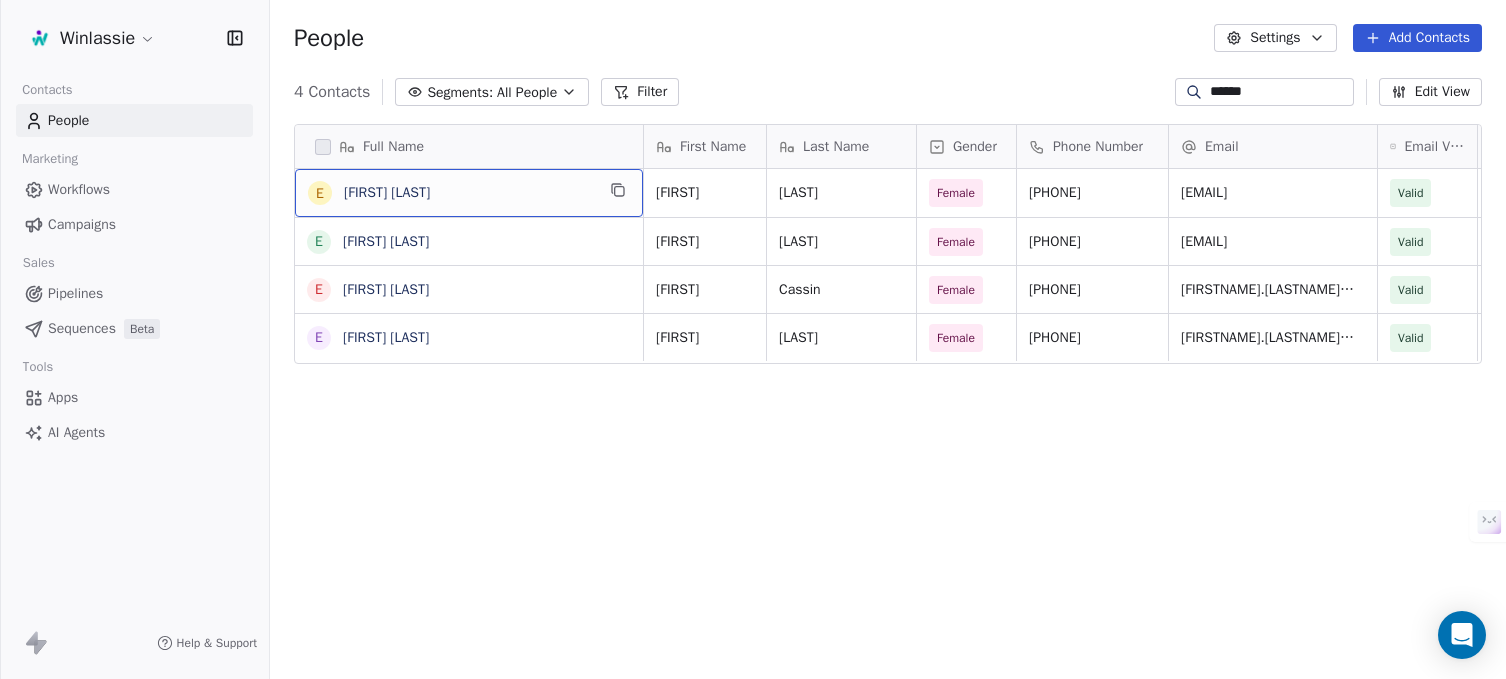 drag, startPoint x: 560, startPoint y: 199, endPoint x: 454, endPoint y: 200, distance: 106.004715 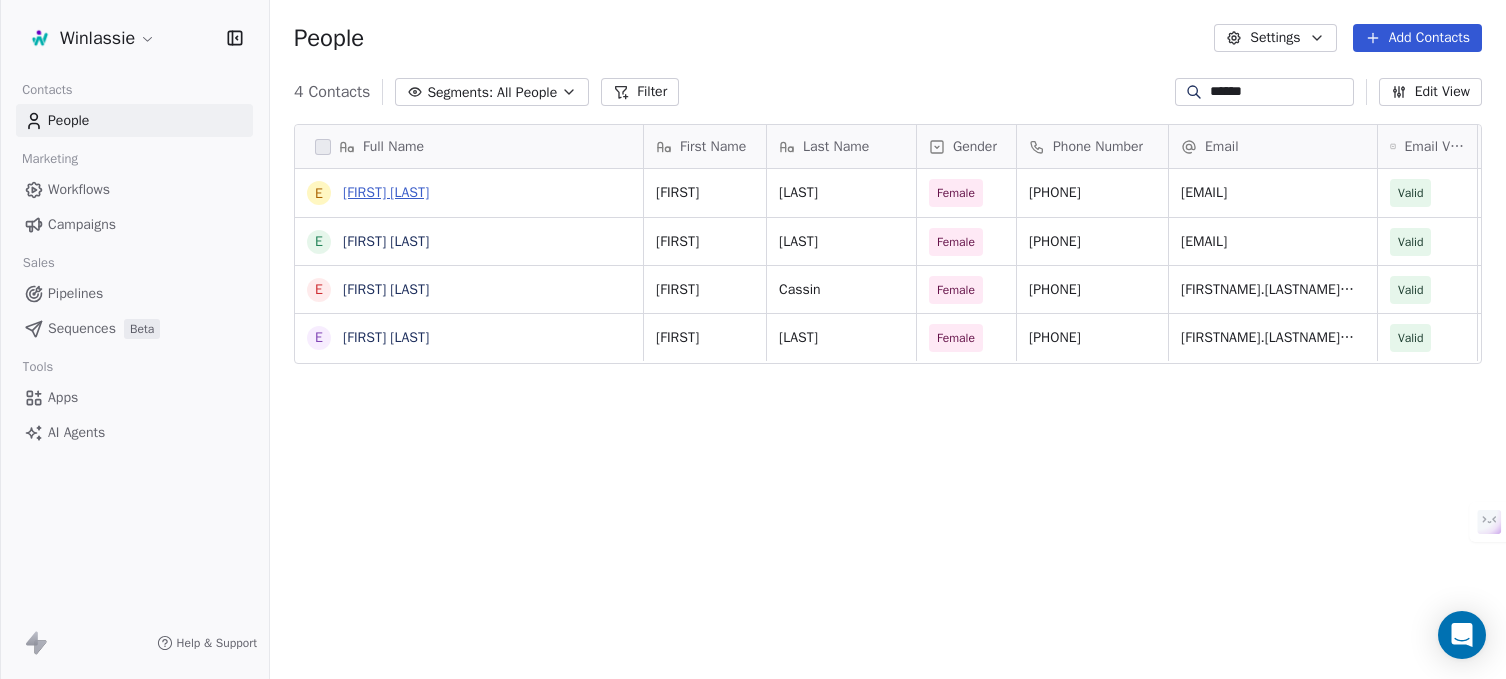 click on "[FIRST] [LAST]" at bounding box center (386, 192) 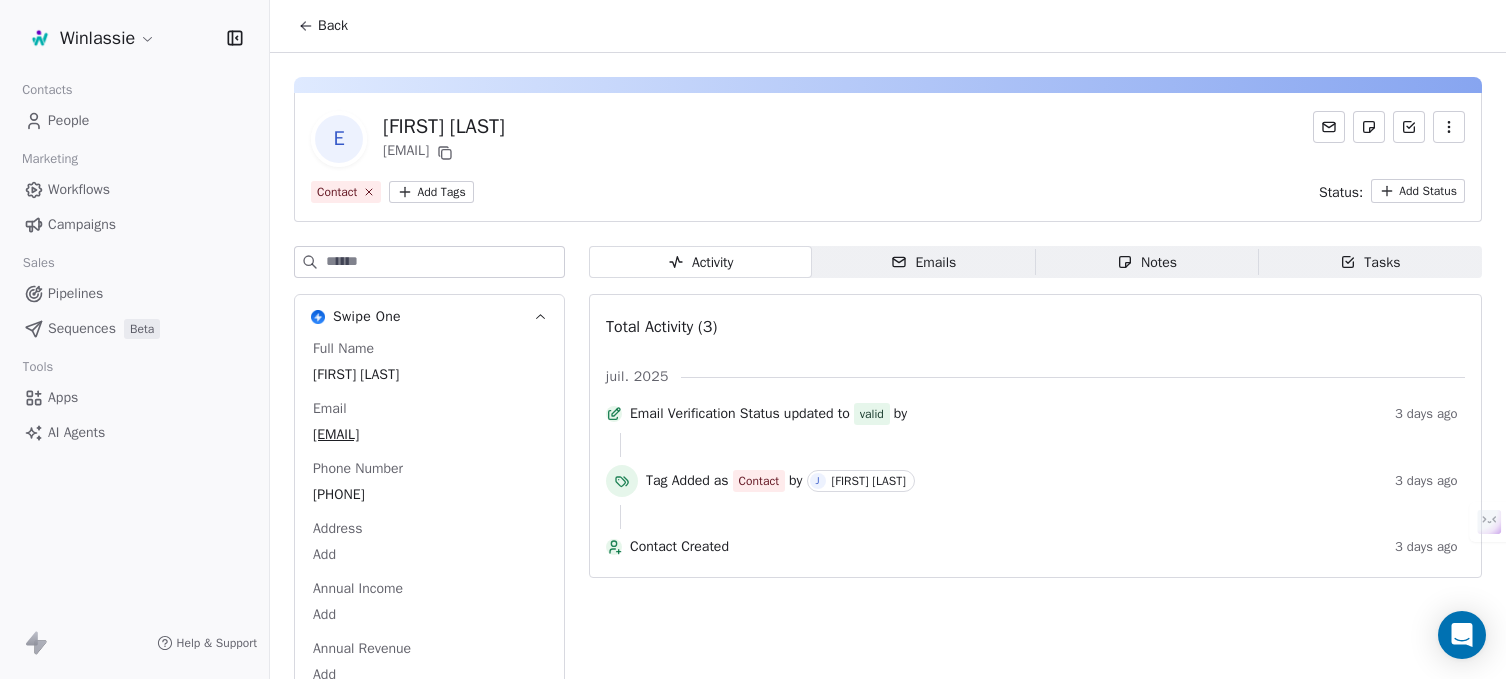 scroll, scrollTop: 68, scrollLeft: 0, axis: vertical 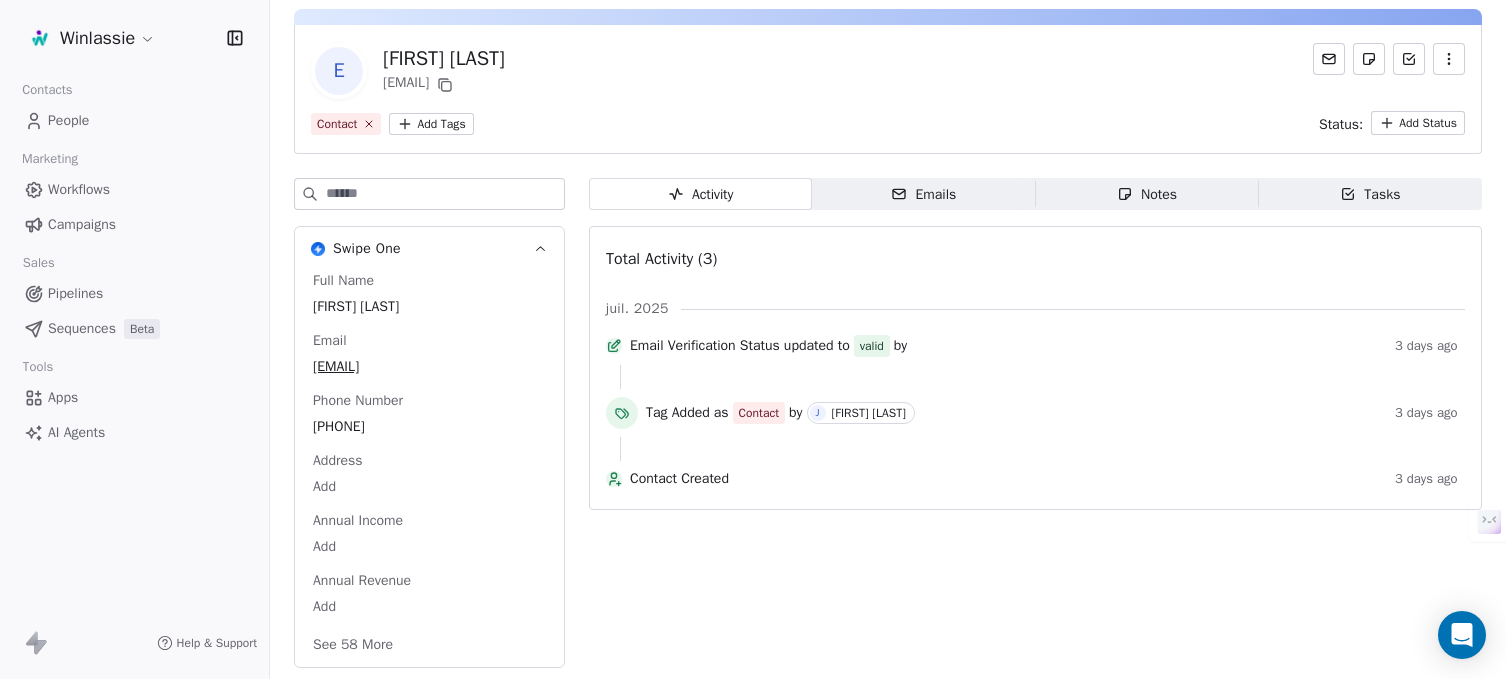 click on "See   58   More" at bounding box center [353, 645] 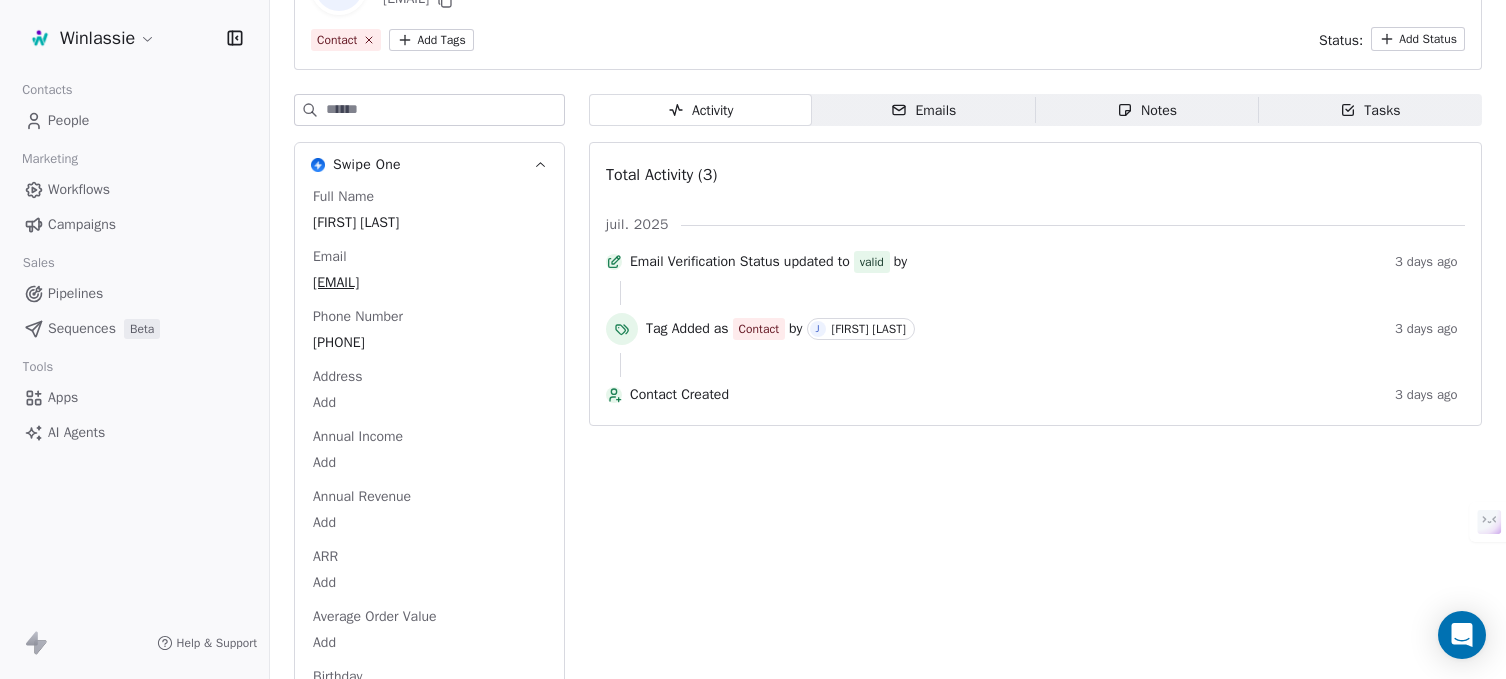scroll, scrollTop: 268, scrollLeft: 0, axis: vertical 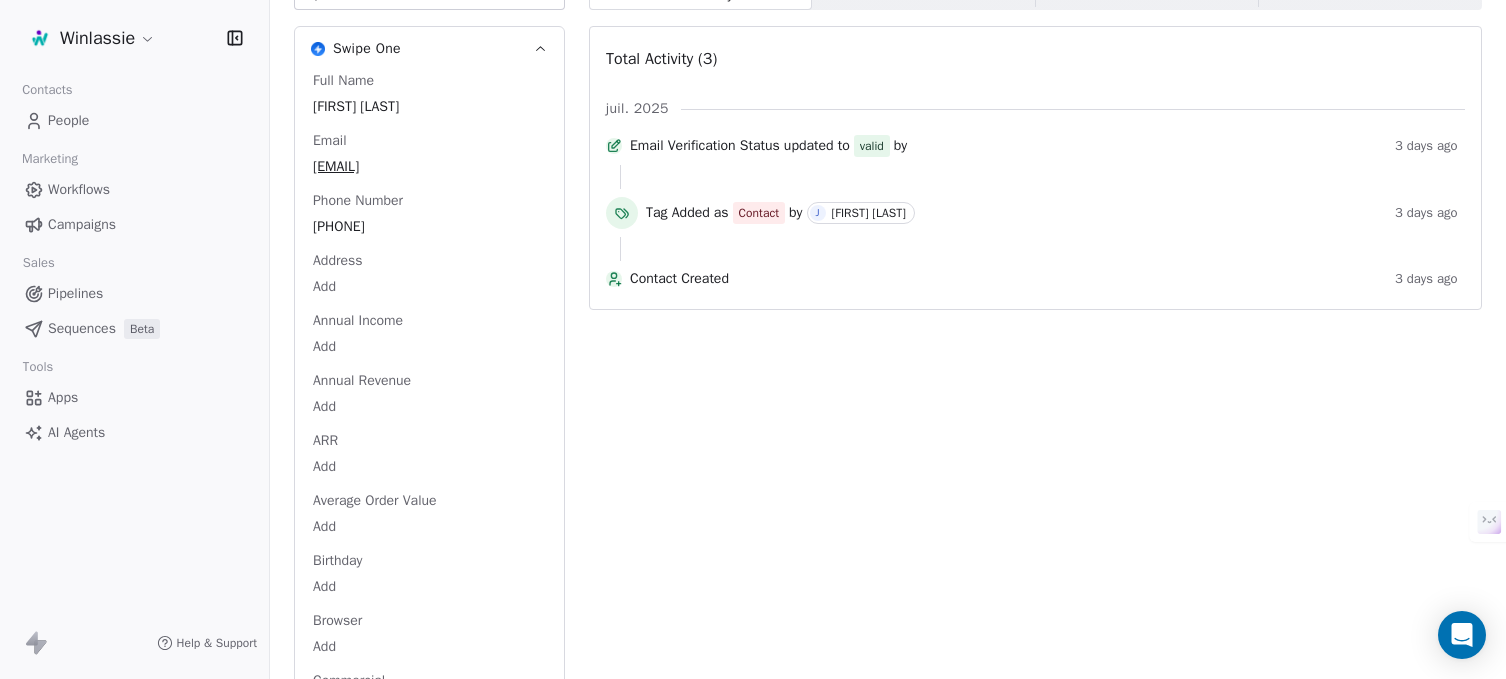 click on "ARR" at bounding box center [325, 441] 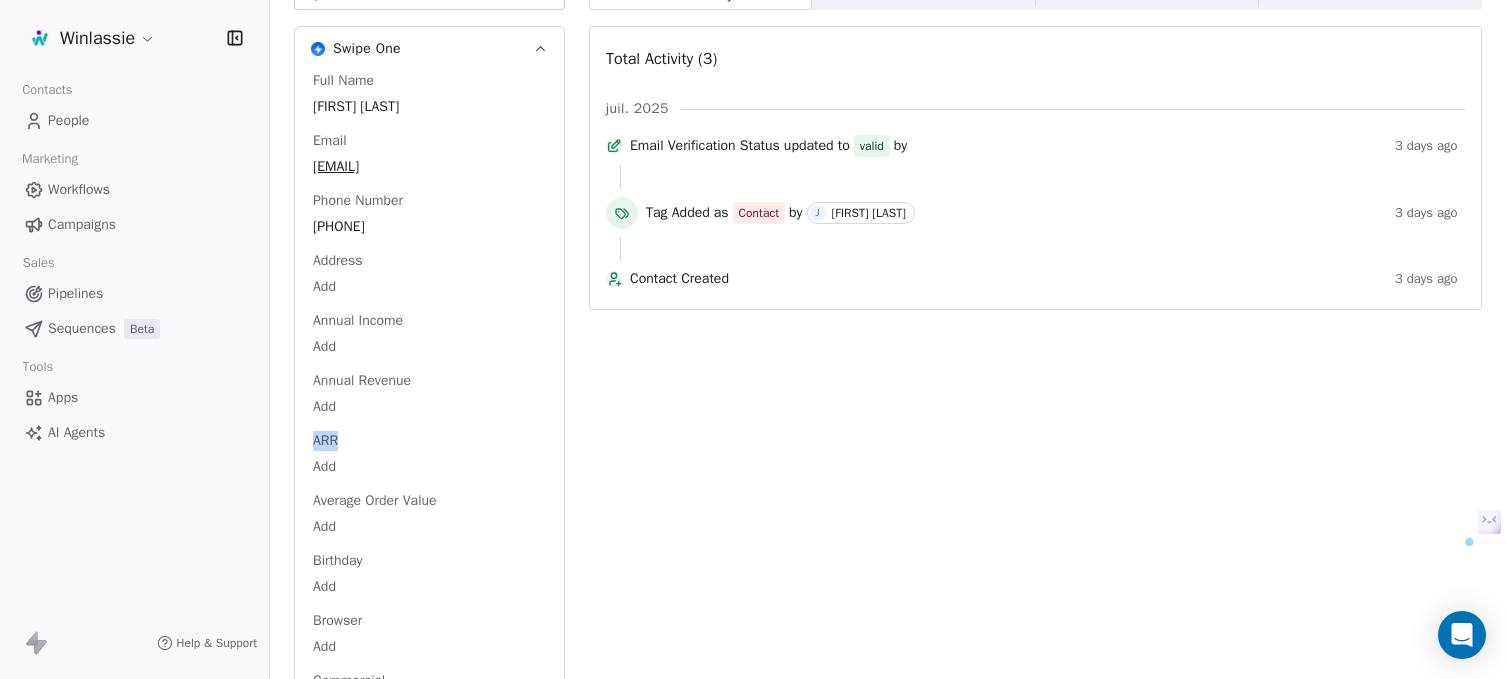 click on "ARR" at bounding box center (325, 441) 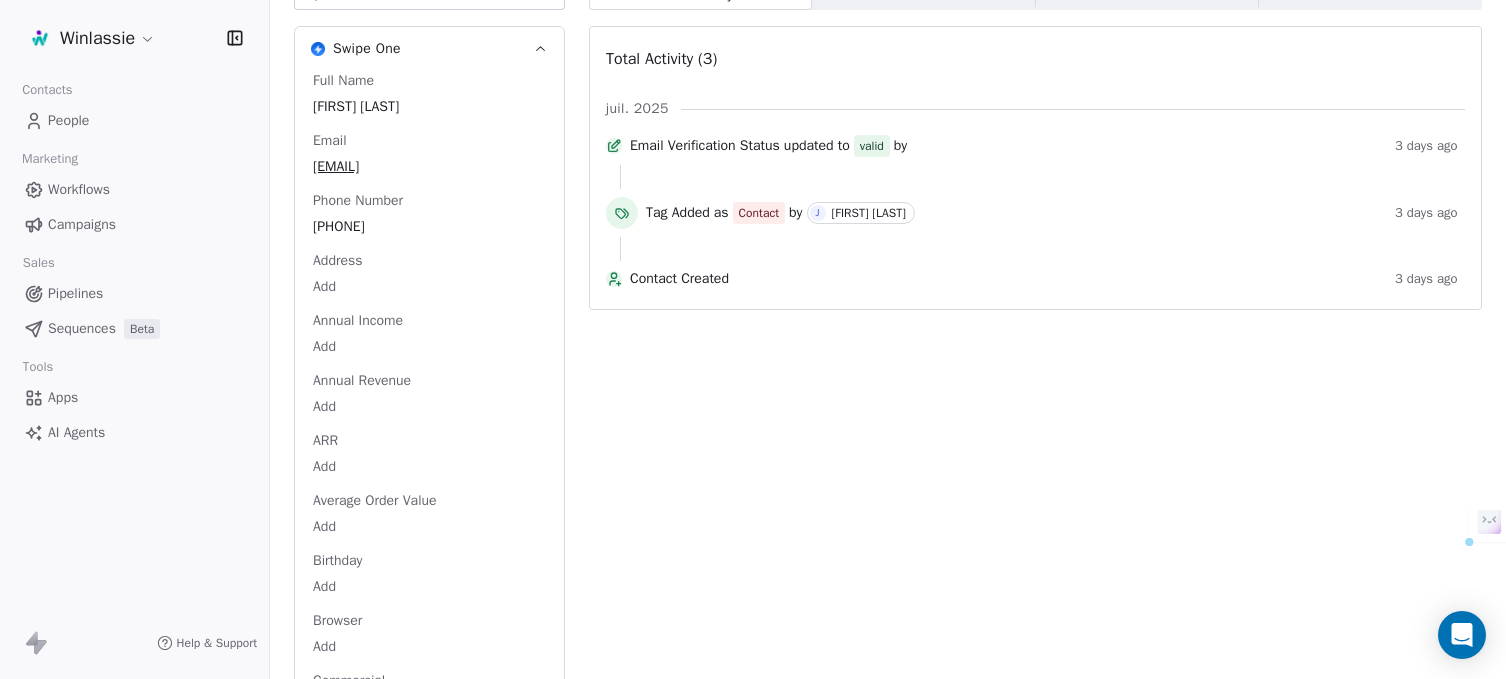scroll, scrollTop: 395, scrollLeft: 0, axis: vertical 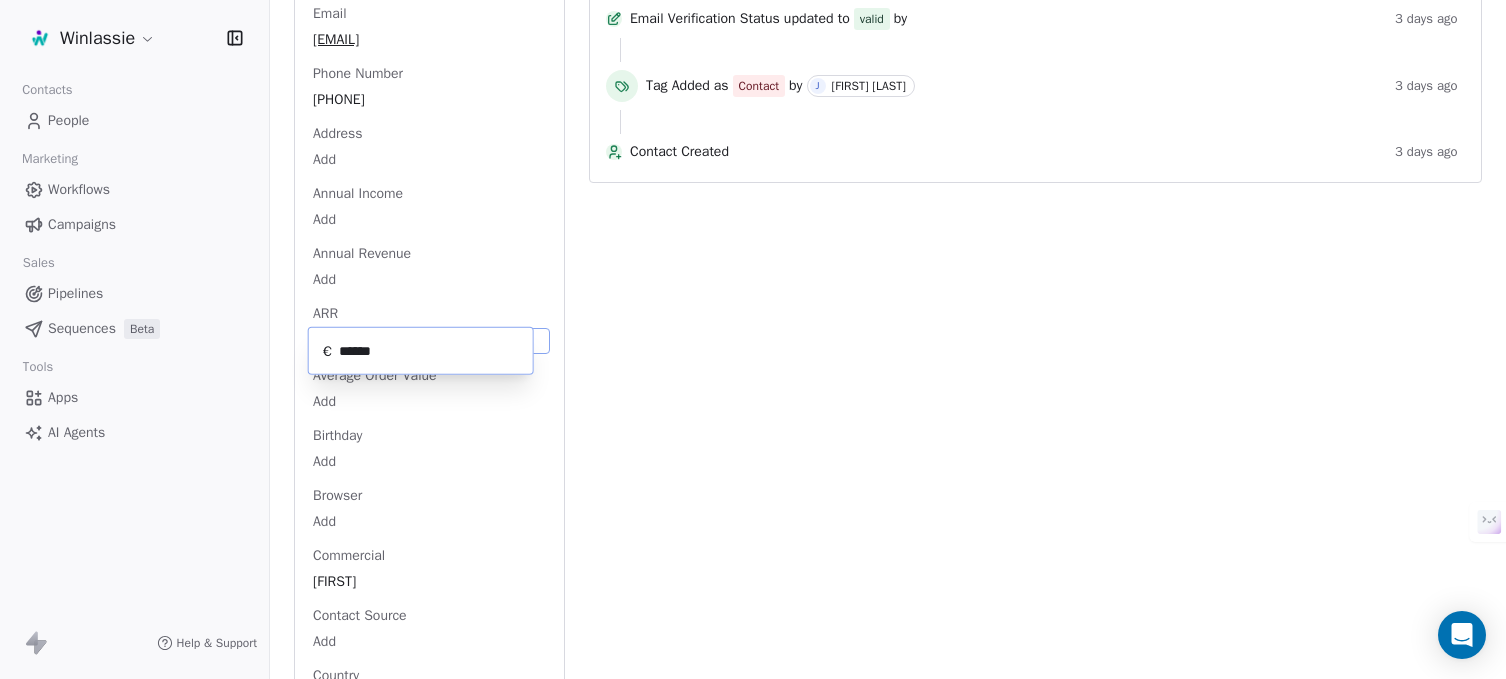 type on "******" 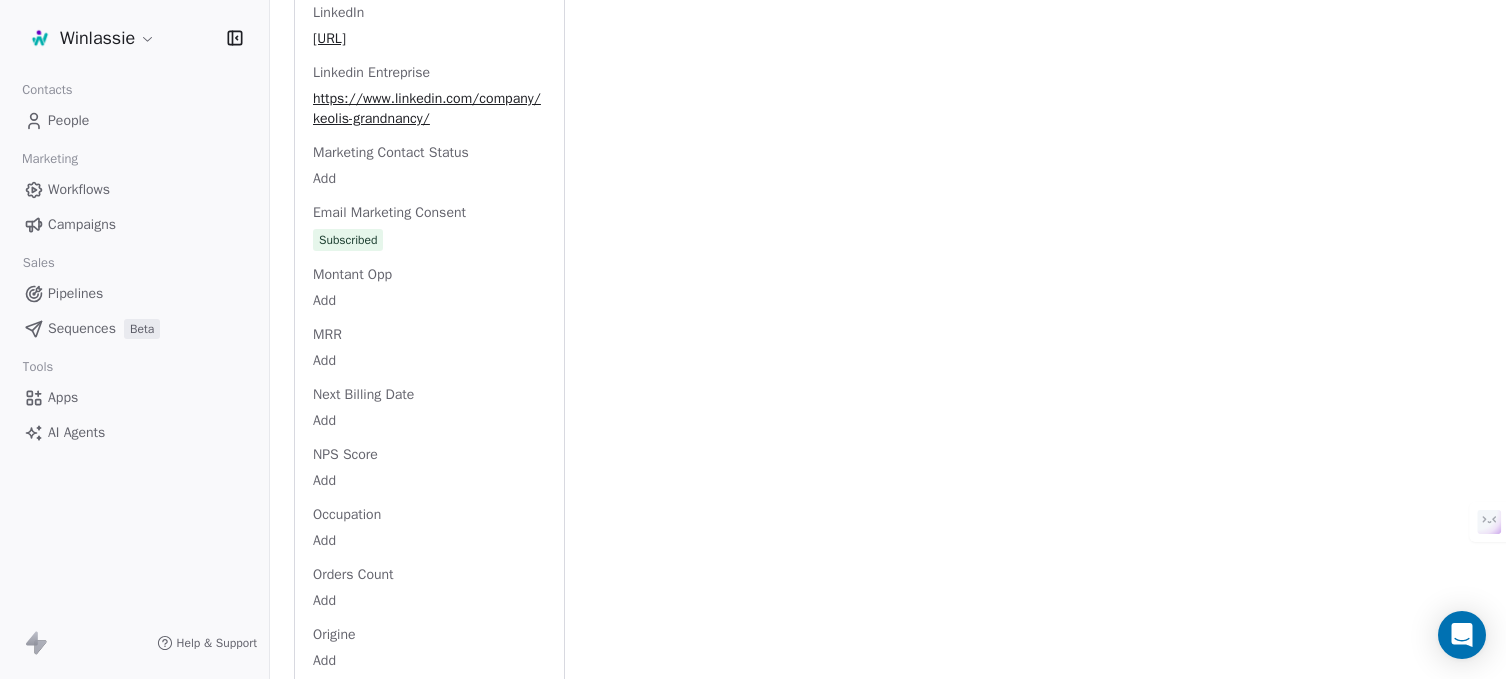 scroll, scrollTop: 2295, scrollLeft: 0, axis: vertical 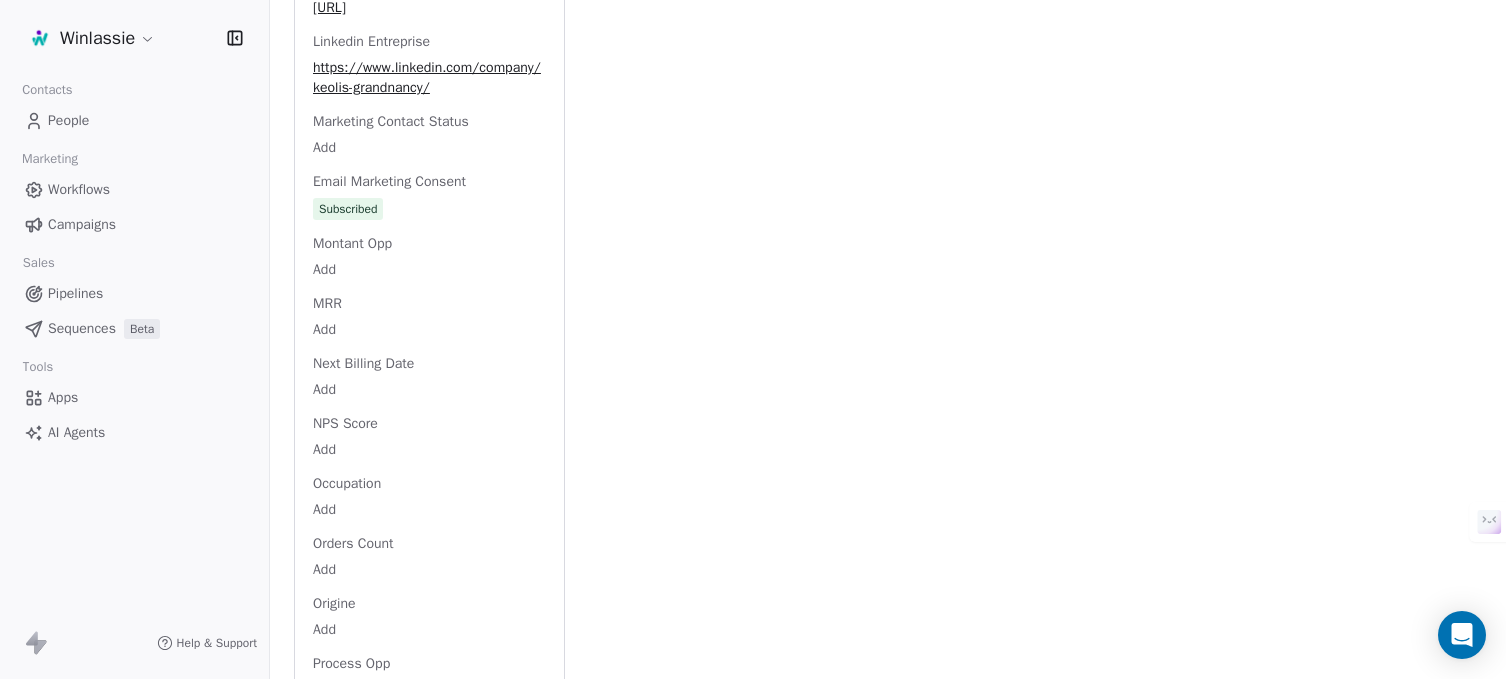 click on "Winlassie Contacts People Marketing Workflows Campaigns Sales Pipelines Sequences Beta Tools Apps AI Agents Help & Support Back E [FIRST] [LAST] [FIRSTNAME].[LASTNAME]@[DOMAIN] Contact Add Tags Status: Add Status Swipe One Full Name [FIRST] [LAST] Email [FIRSTNAME].[LASTNAME]@[DOMAIN] Phone Number [PHONE] Address Add Annual Income Add Annual Revenue Add ARR [CURRENCY] Average Order Value Add Birthday Add Browser Add Commercial [FIRST] Contact Source Add Country Add Créé par Add Created Date [MONTH]/[DAY]/[YEAR] [HOUR]:[MINUTE] AM Customer Lifetime Value Add Department Add Device Add Email Verification Status Valid Entreprise [COMPANY] Etat contact Lead Facebook Add First Purchase Date Add First Name [FIRST] Gender Female Hiérarchie Responsable Job Title Responsable QSE Language Add Last Abandoned Date Add Last Purchase Date Add Last Activity Date Add Last Name [LAST] LinkedIn https://www.linkedin.com/in/[FIRST]-[LAST]-[ID]/ Linkedin Entreprise https://www.linkedin.com/company/[COMPANY]/ Add Subscribed Add" at bounding box center [753, 414] 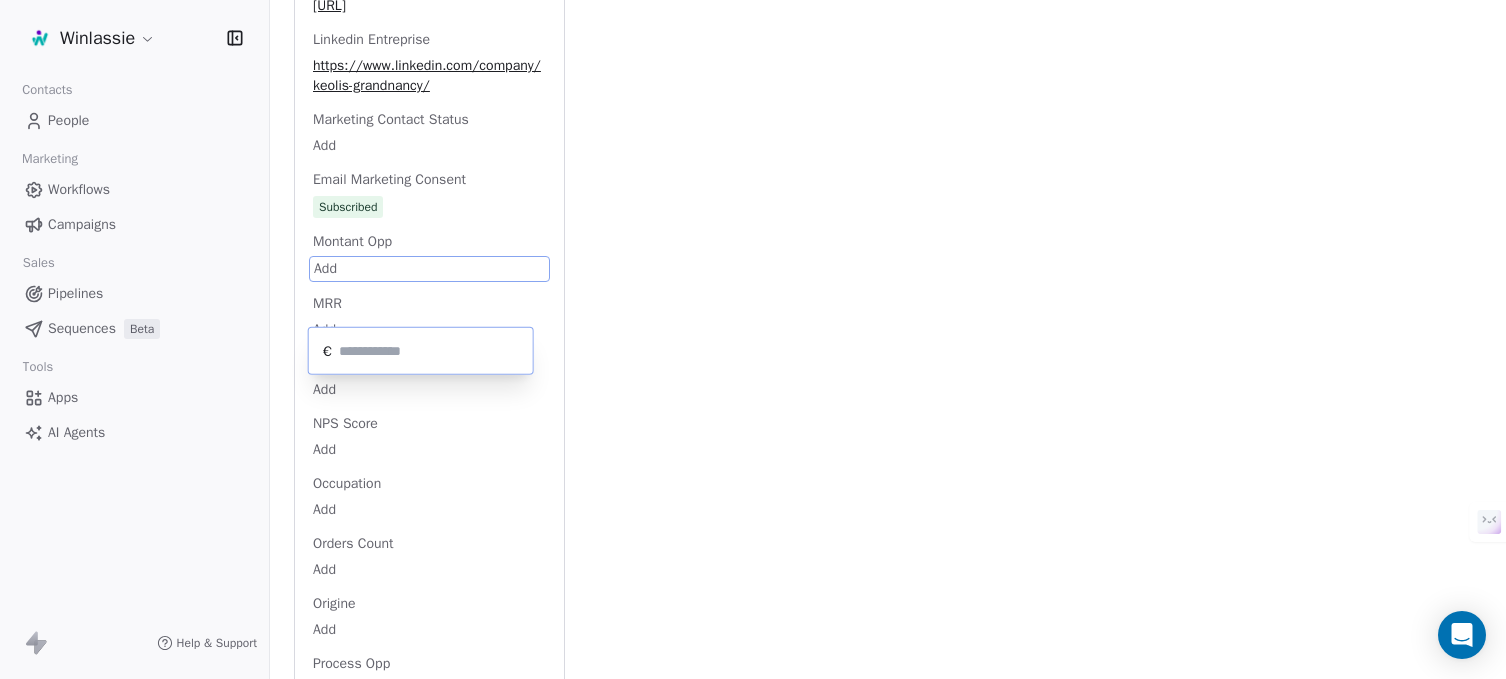 scroll, scrollTop: 2243, scrollLeft: 0, axis: vertical 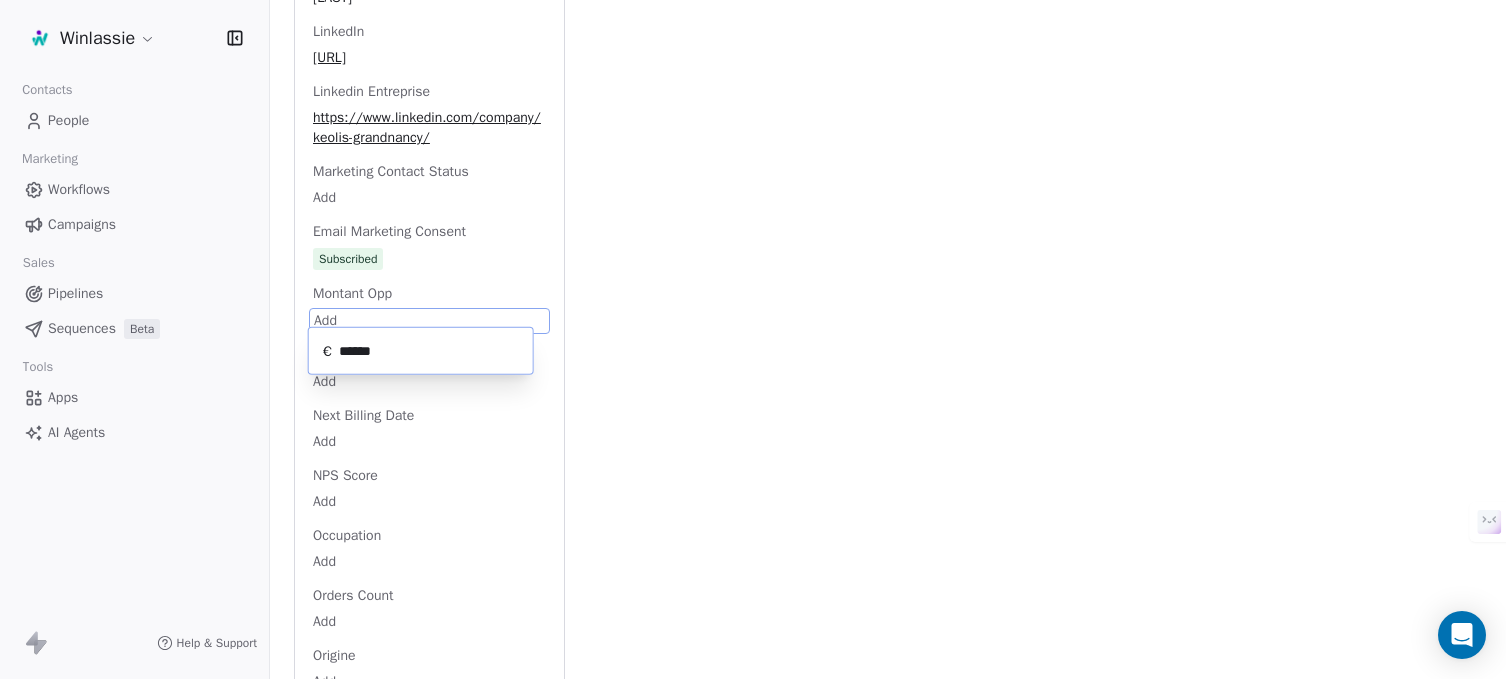 type on "******" 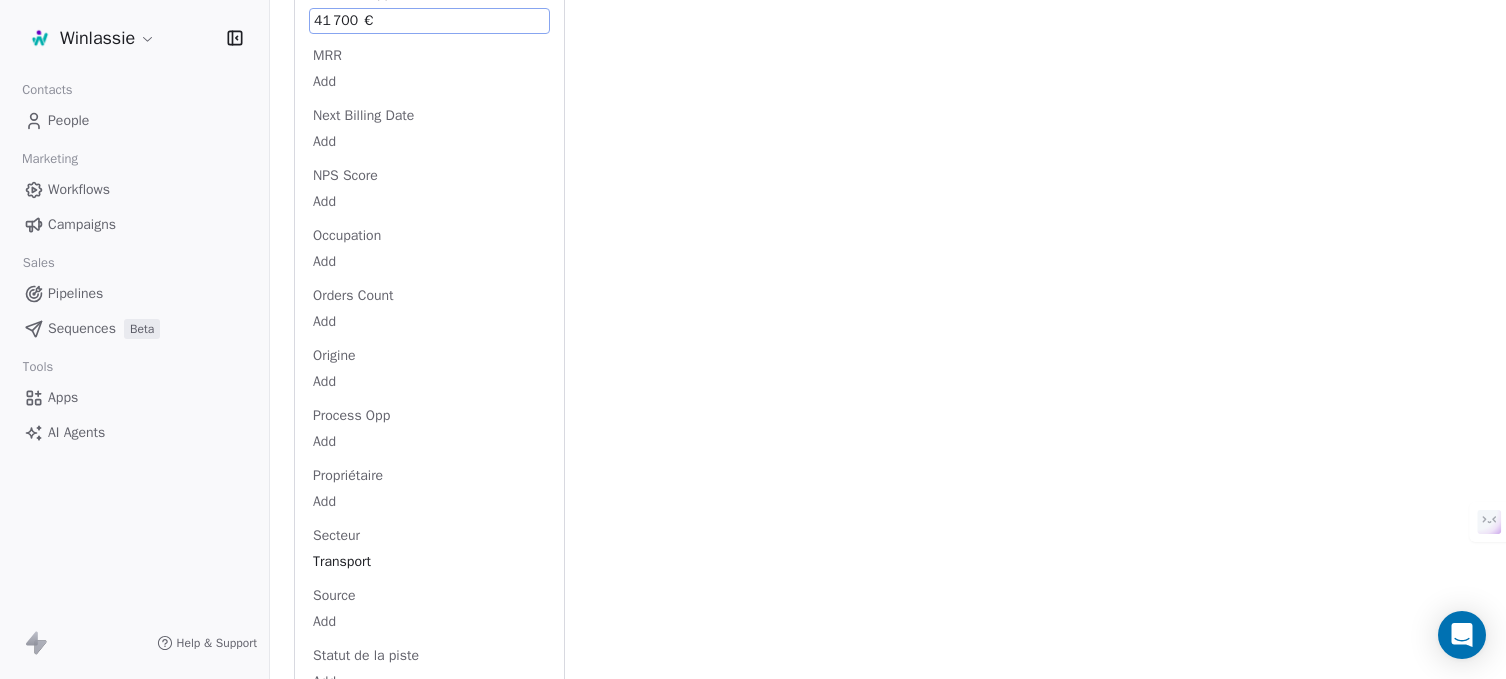 scroll, scrollTop: 2643, scrollLeft: 0, axis: vertical 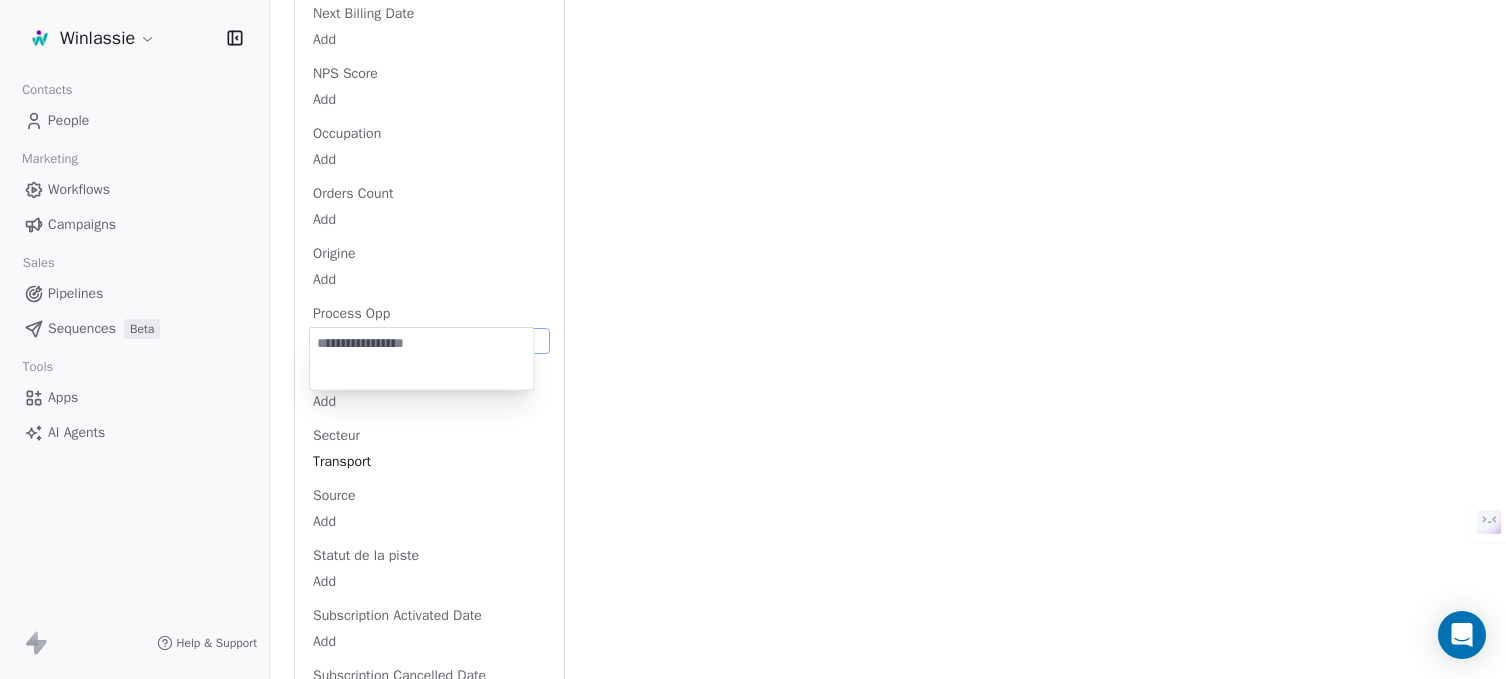 click on "Winlassie Contacts People Marketing Workflows Campaigns Sales Pipelines Sequences Beta Tools Apps AI Agents Help & Support Back E [FIRST] [LAST] [EMAIL] Contact Add Tags Status: Add Status Swipe One Full Name [FIRST] [LAST] Email [EMAIL] Phone Number [PHONE] Address Add Annual Income Add Annual Revenue Add ARR [CURRENCY] Average Order Value Add Birthday Add Browser Add Commercial Julien Contact Source Add Country Add Créé par Add Created Date [DATE] [TIME] Customer Lifetime Value Add Department Add Device Add Email Verification Status Valid Entreprise Keolis Grand Nancy Etat contact Lead Facebook Add First Purchase Date Add First Name [FIRST] Gender Female Hiérarchie Responsable Job Title Responsable QSE Language Add Last Abandoned Date Add Last Purchase Date Add Last Activity Date Add Last Name [LAST] LinkedIn [URL] Linkedin Entreprise [URL] Add Marketing Contact Status Add Email Marketing Consent Subscribed Montant Opp Add MRR" at bounding box center (753, 414) 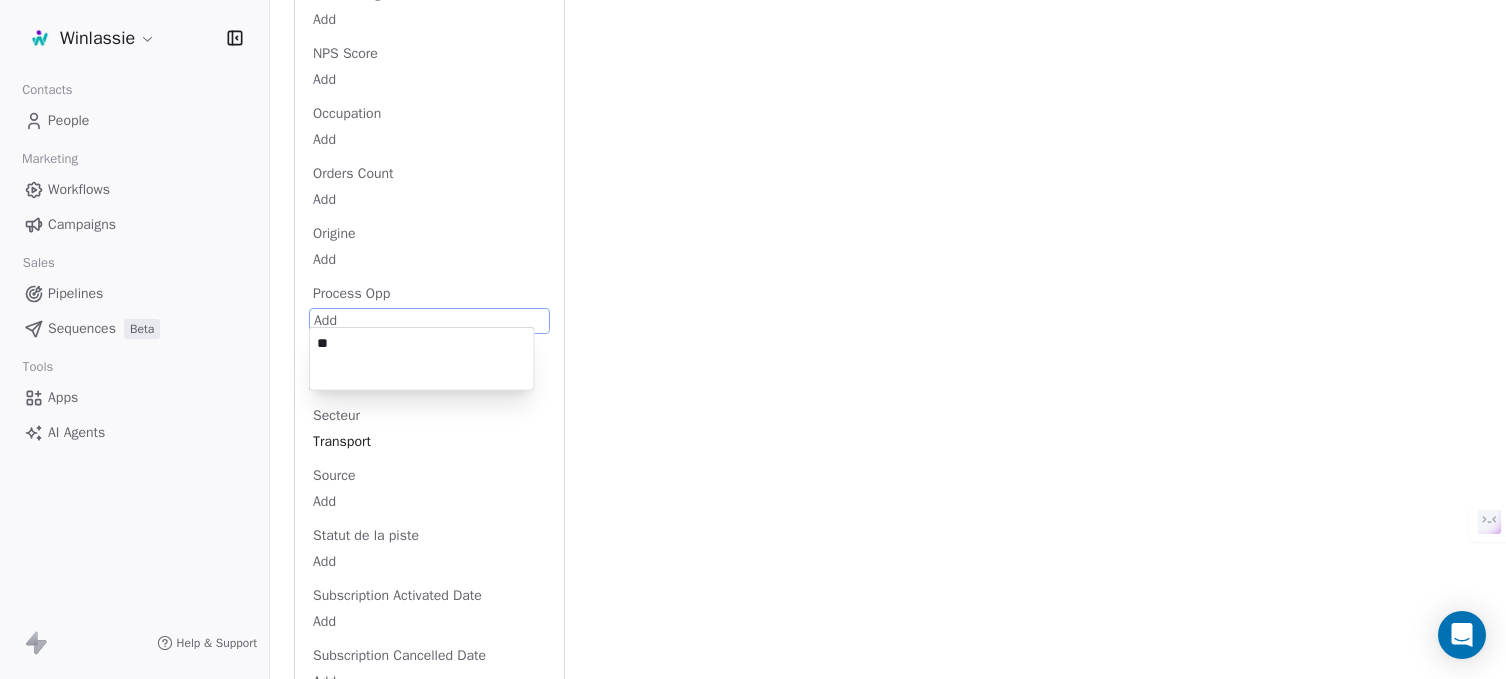 type on "**" 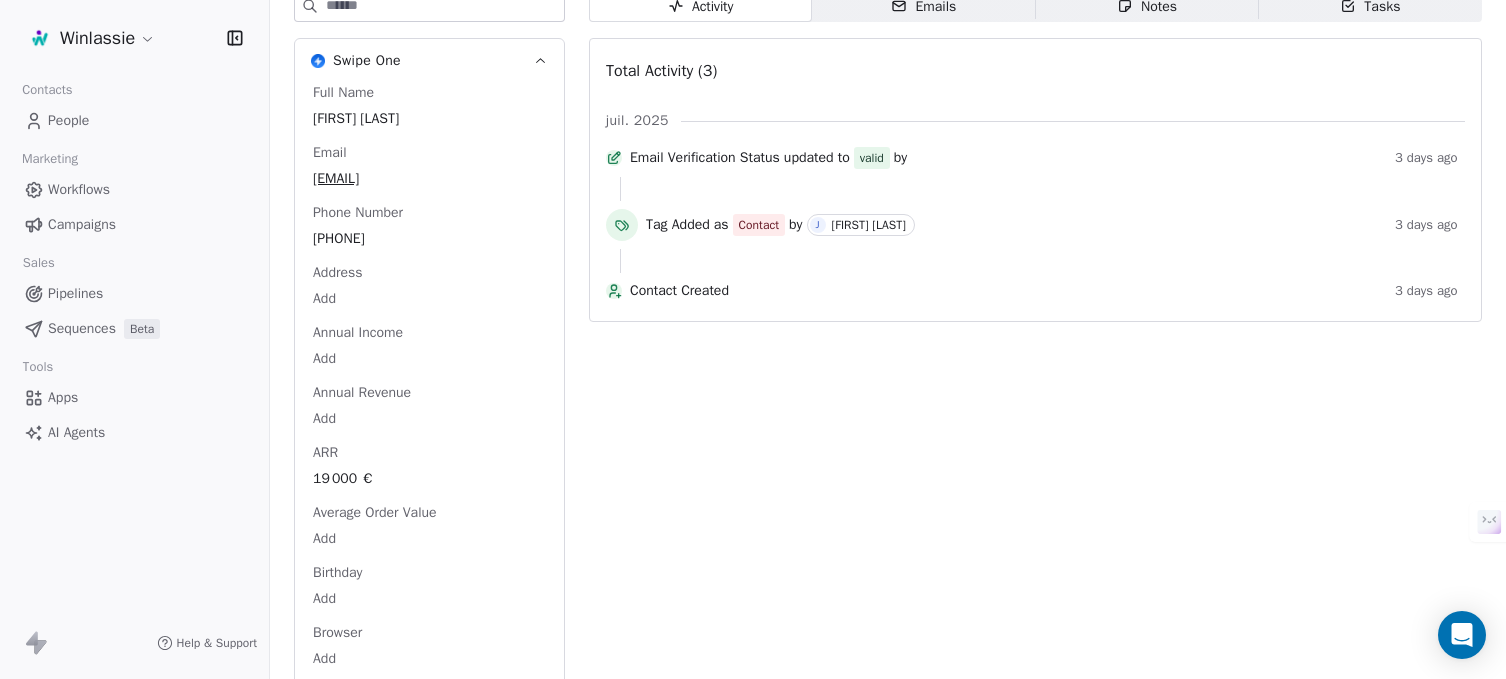 scroll, scrollTop: 0, scrollLeft: 0, axis: both 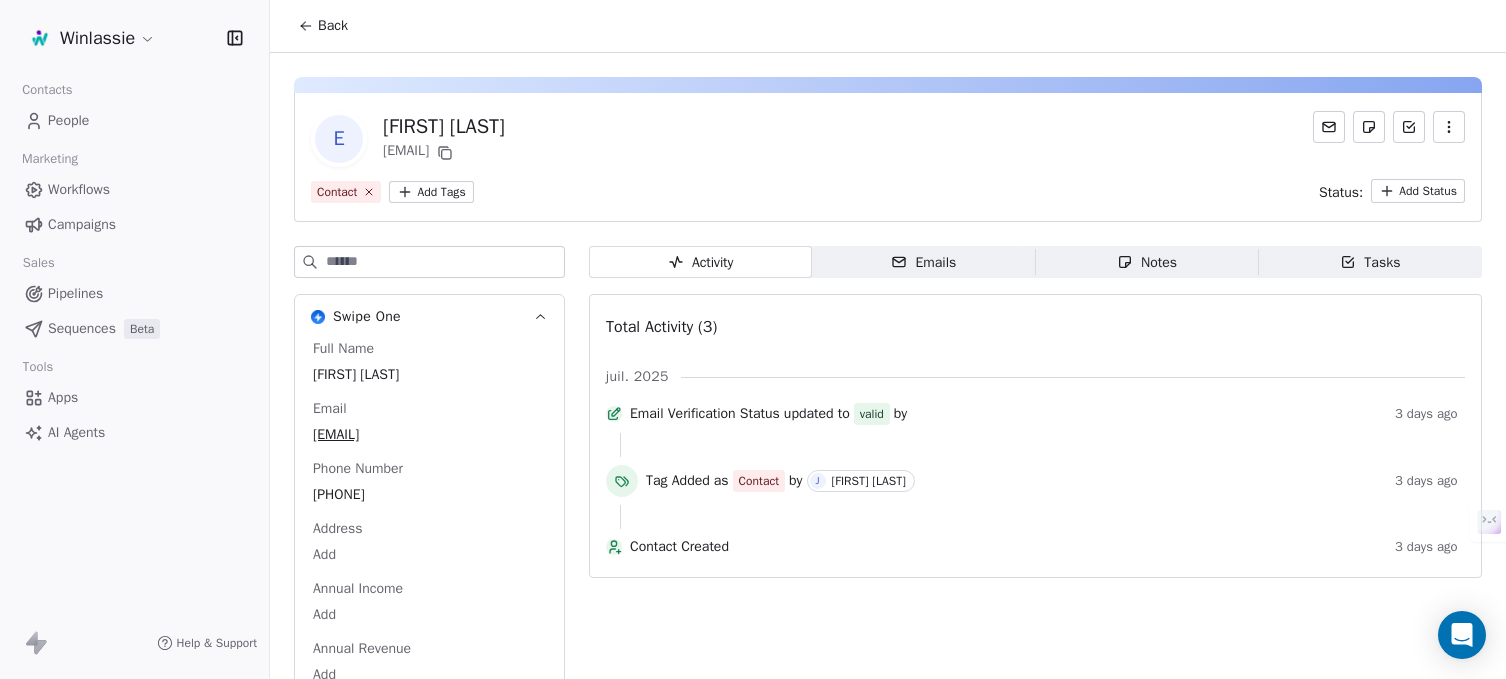 click on "Back" at bounding box center (888, 26) 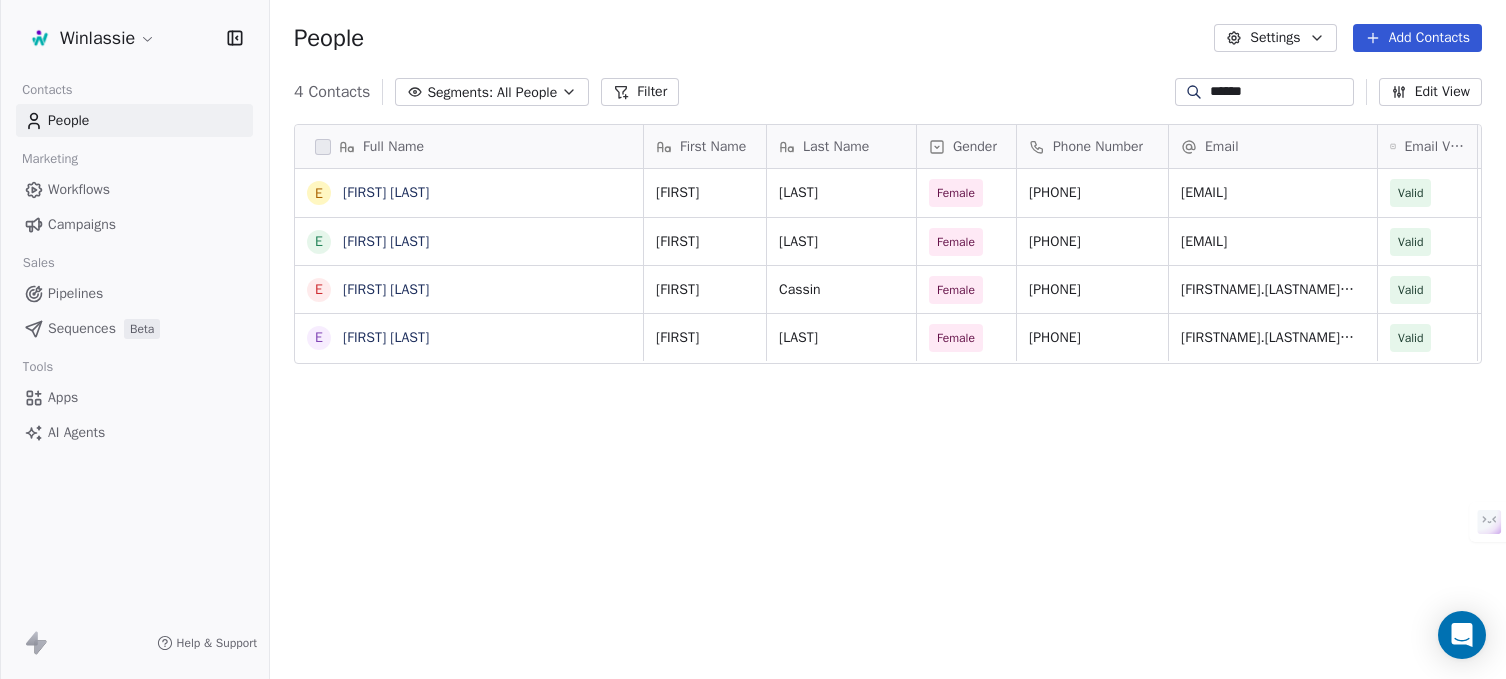 scroll, scrollTop: 16, scrollLeft: 16, axis: both 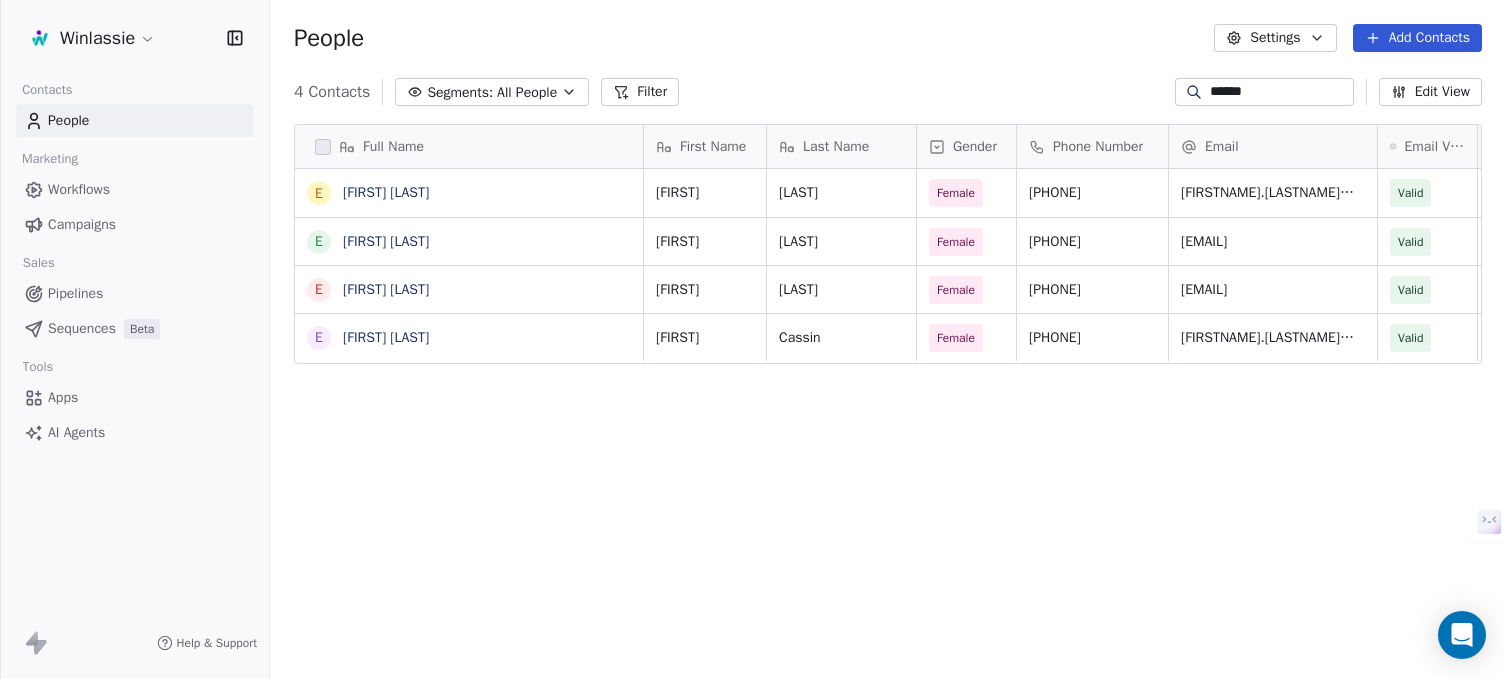 click on "******" at bounding box center [1280, 92] 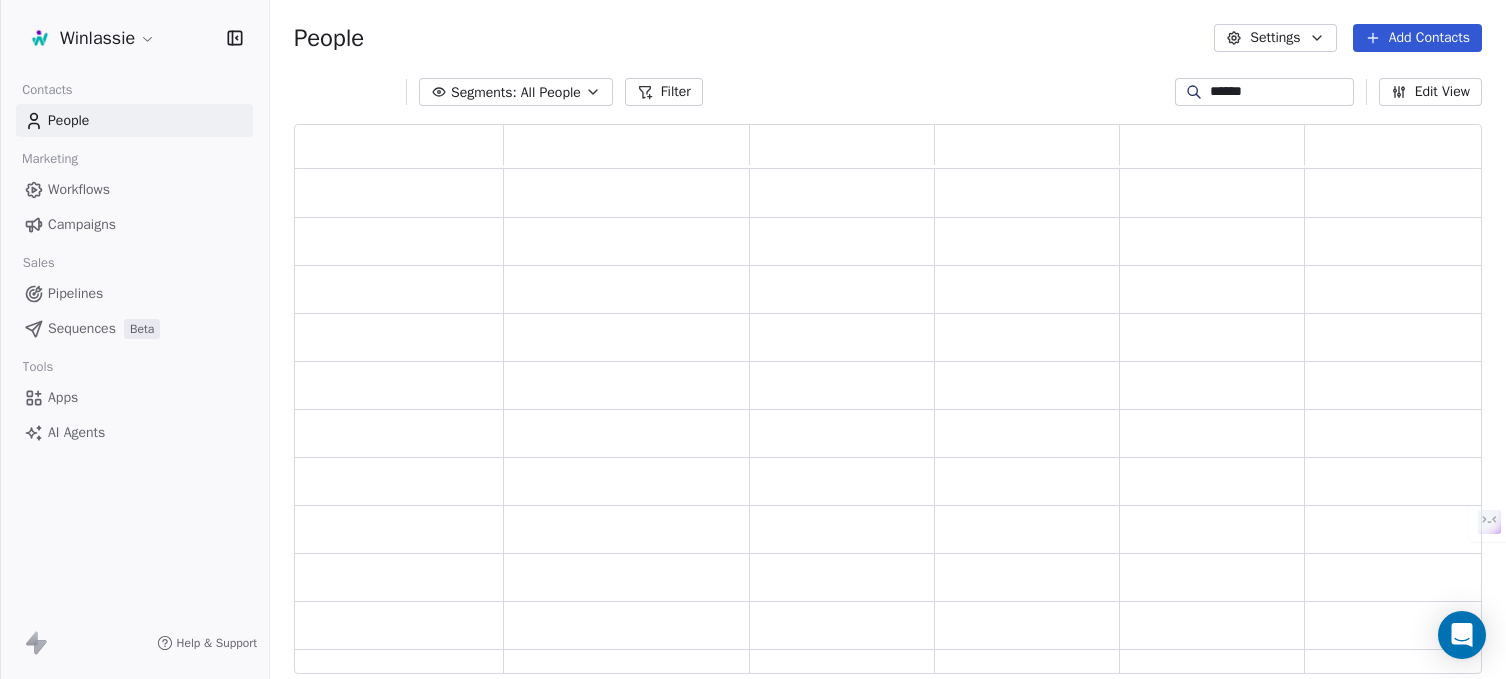 scroll, scrollTop: 0, scrollLeft: 0, axis: both 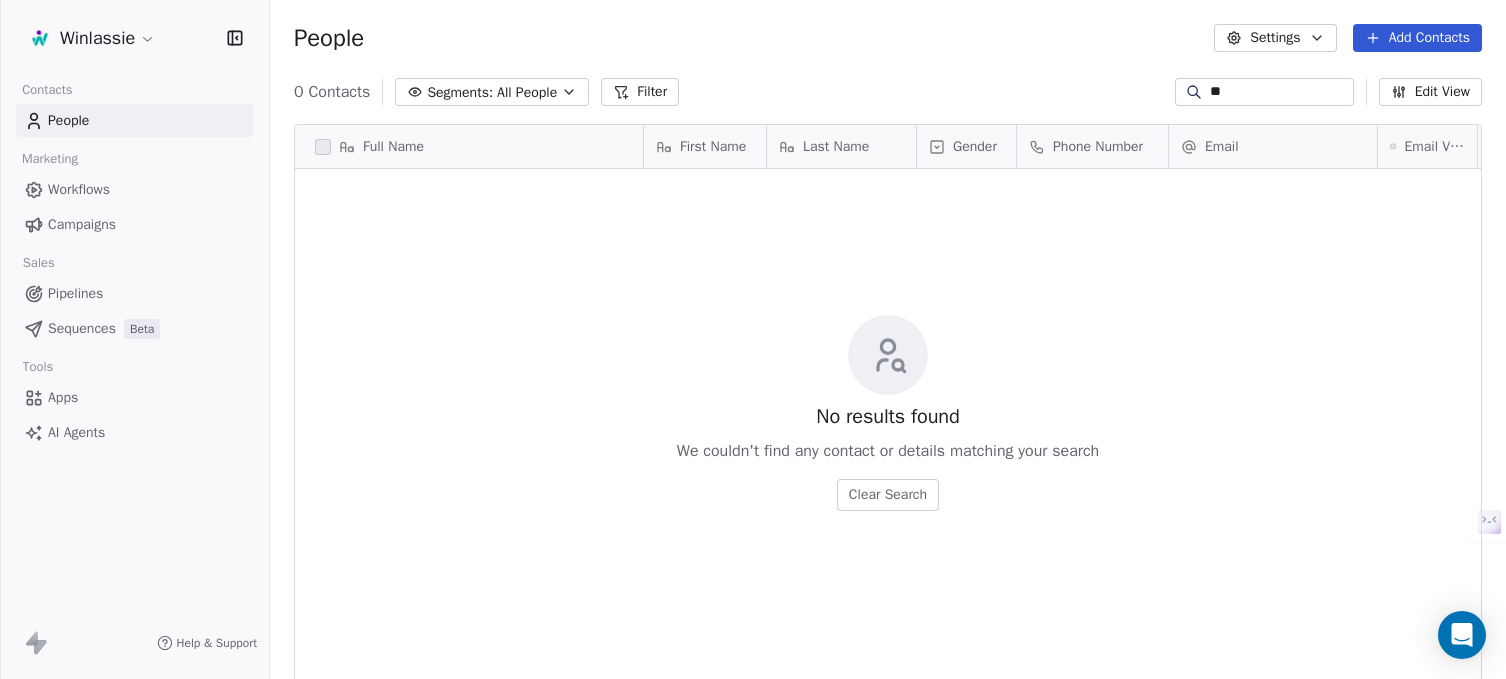 type on "*" 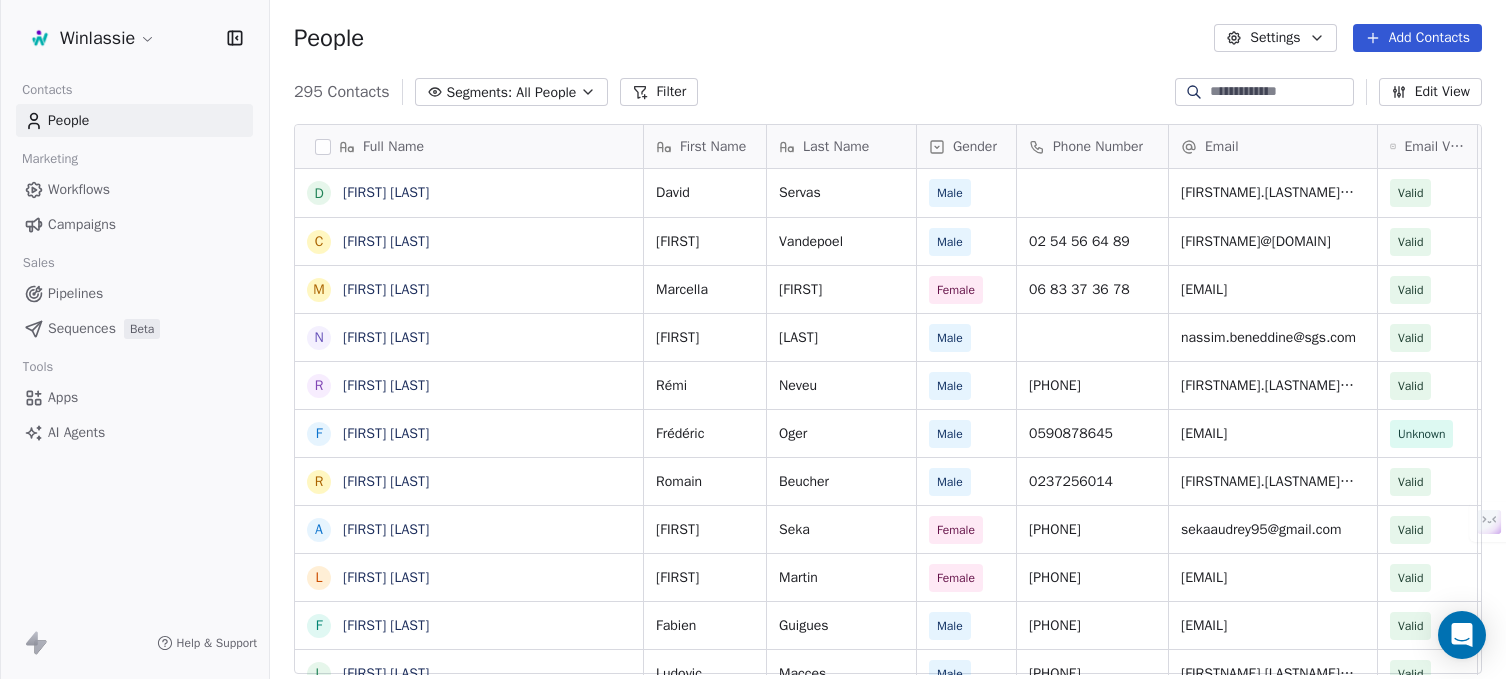 click on "People Settings  Add Contacts" at bounding box center (888, 38) 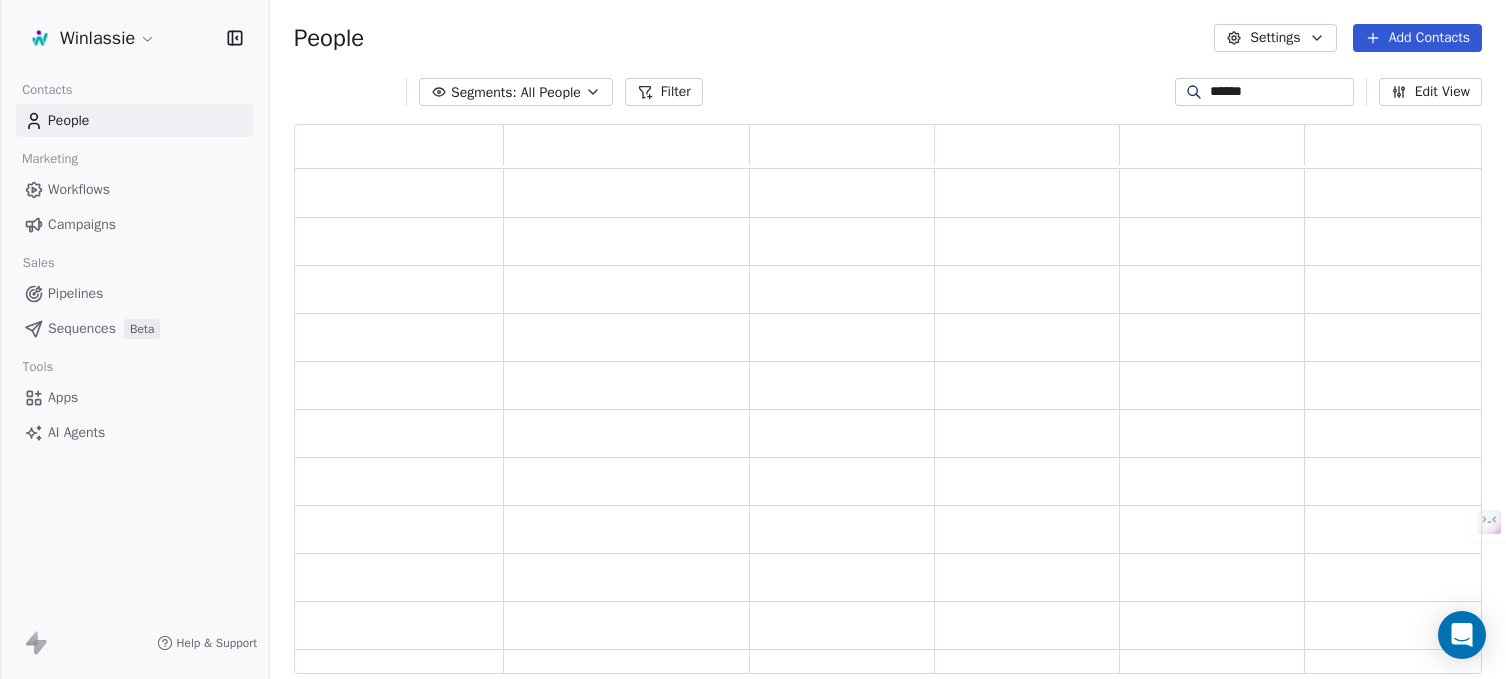 scroll, scrollTop: 0, scrollLeft: 0, axis: both 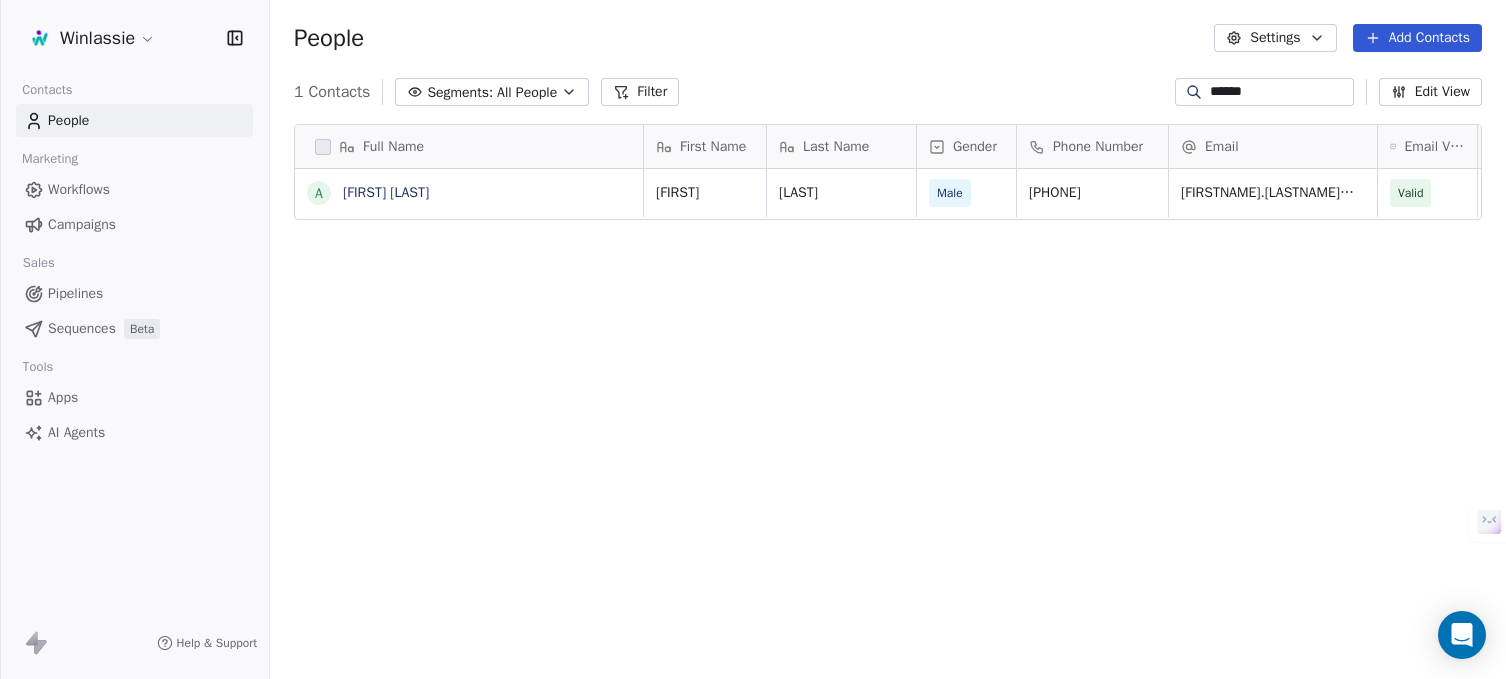 type on "******" 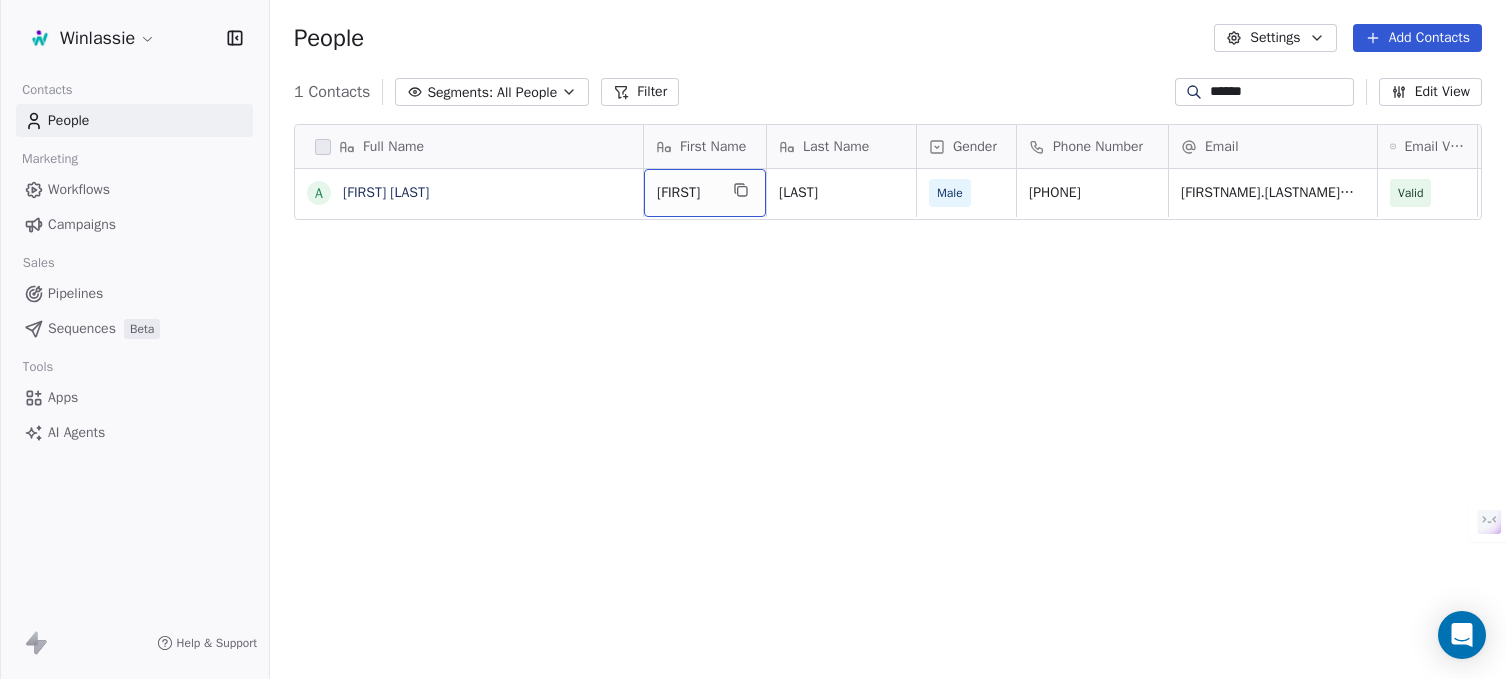 drag, startPoint x: 763, startPoint y: 193, endPoint x: 905, endPoint y: 203, distance: 142.35168 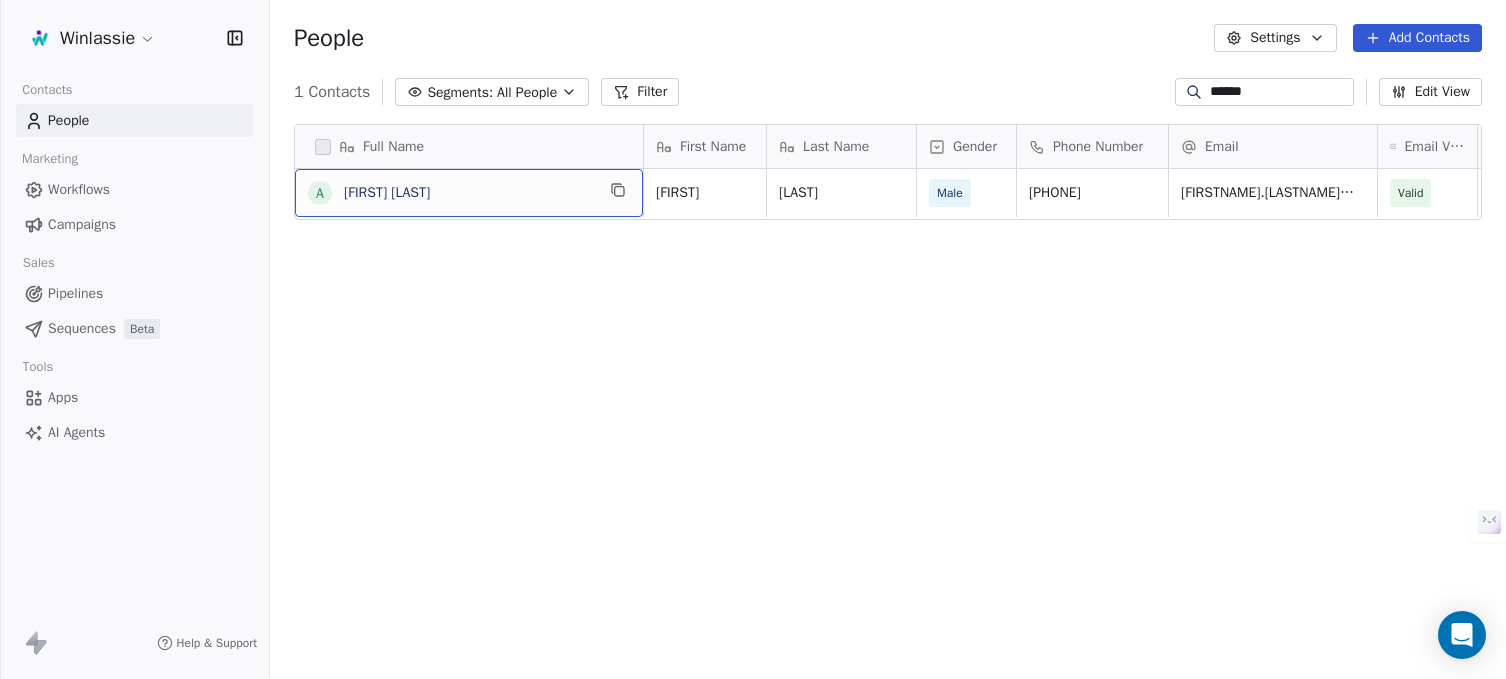 drag, startPoint x: 538, startPoint y: 191, endPoint x: 656, endPoint y: 201, distance: 118.42297 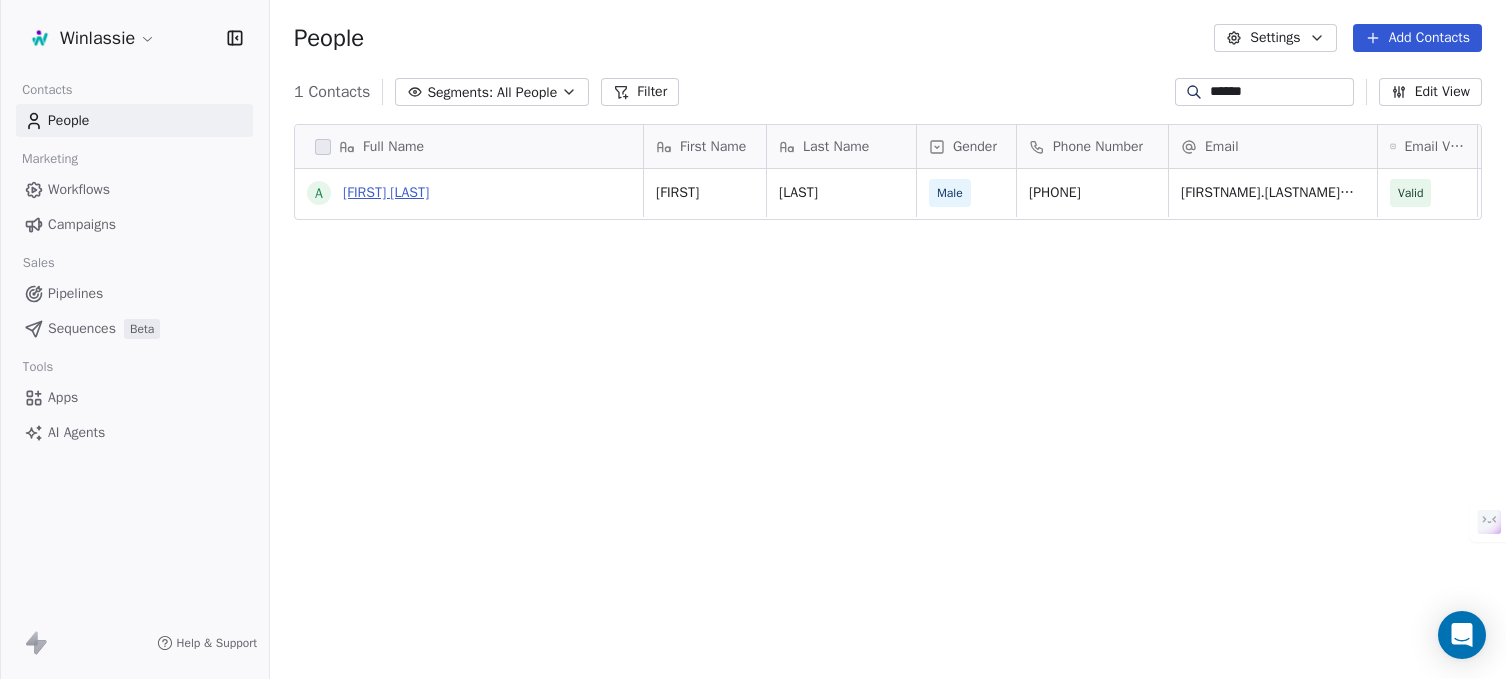 click on "[FIRST] [LAST]" at bounding box center [386, 192] 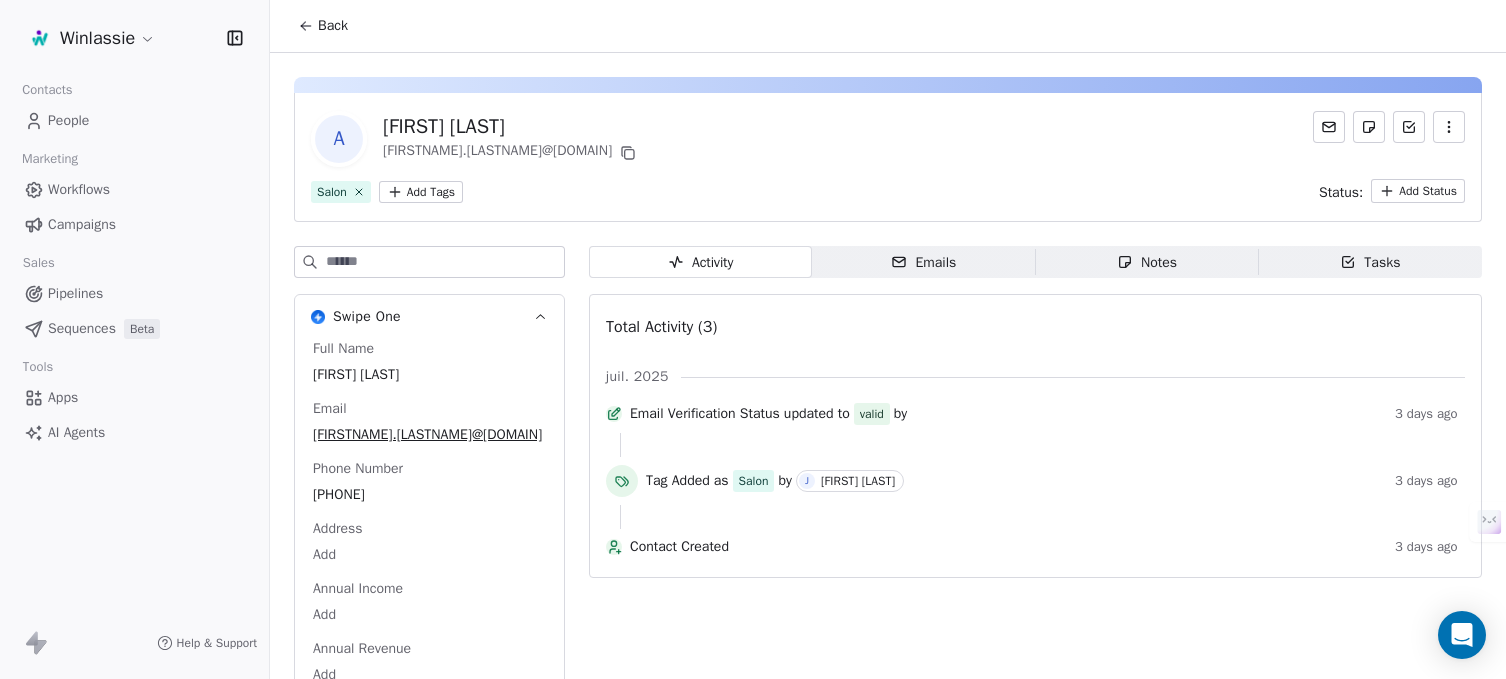 scroll, scrollTop: 68, scrollLeft: 0, axis: vertical 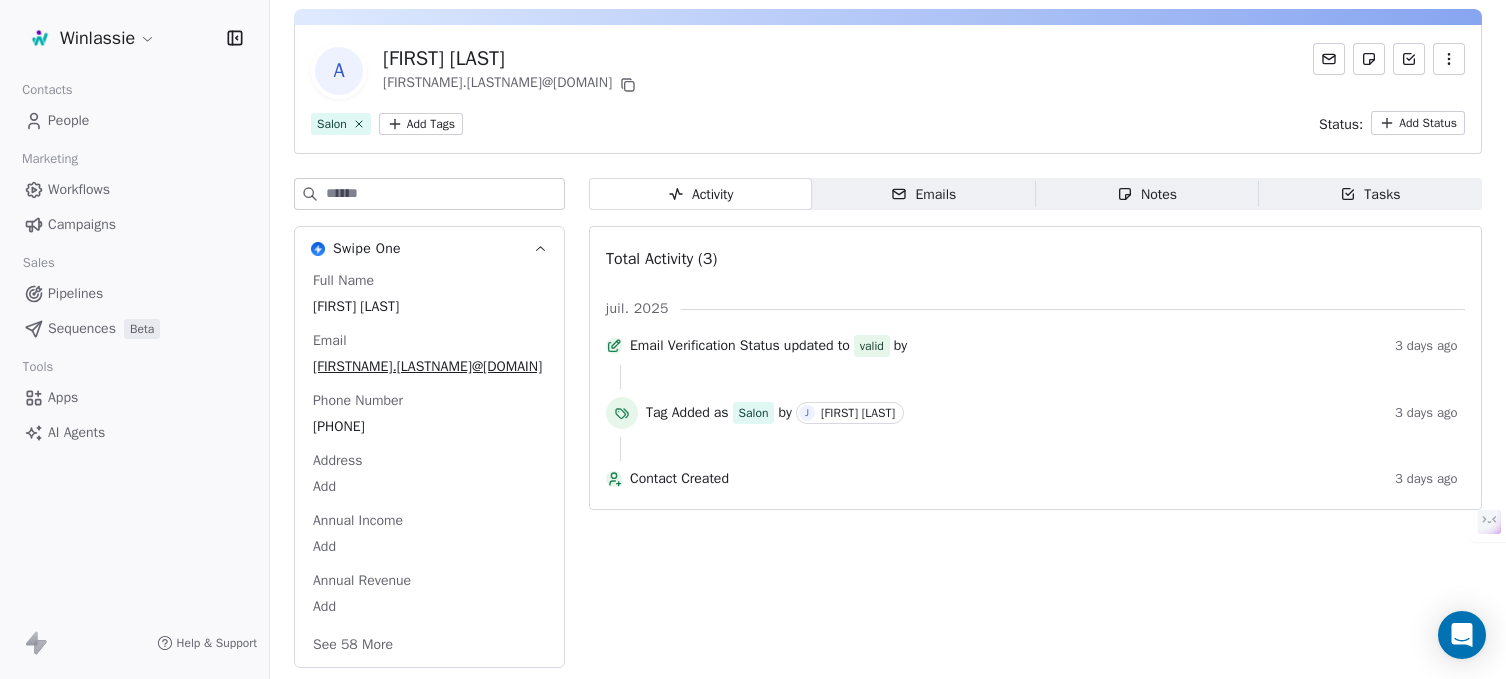 click on "See   58   More" at bounding box center [353, 645] 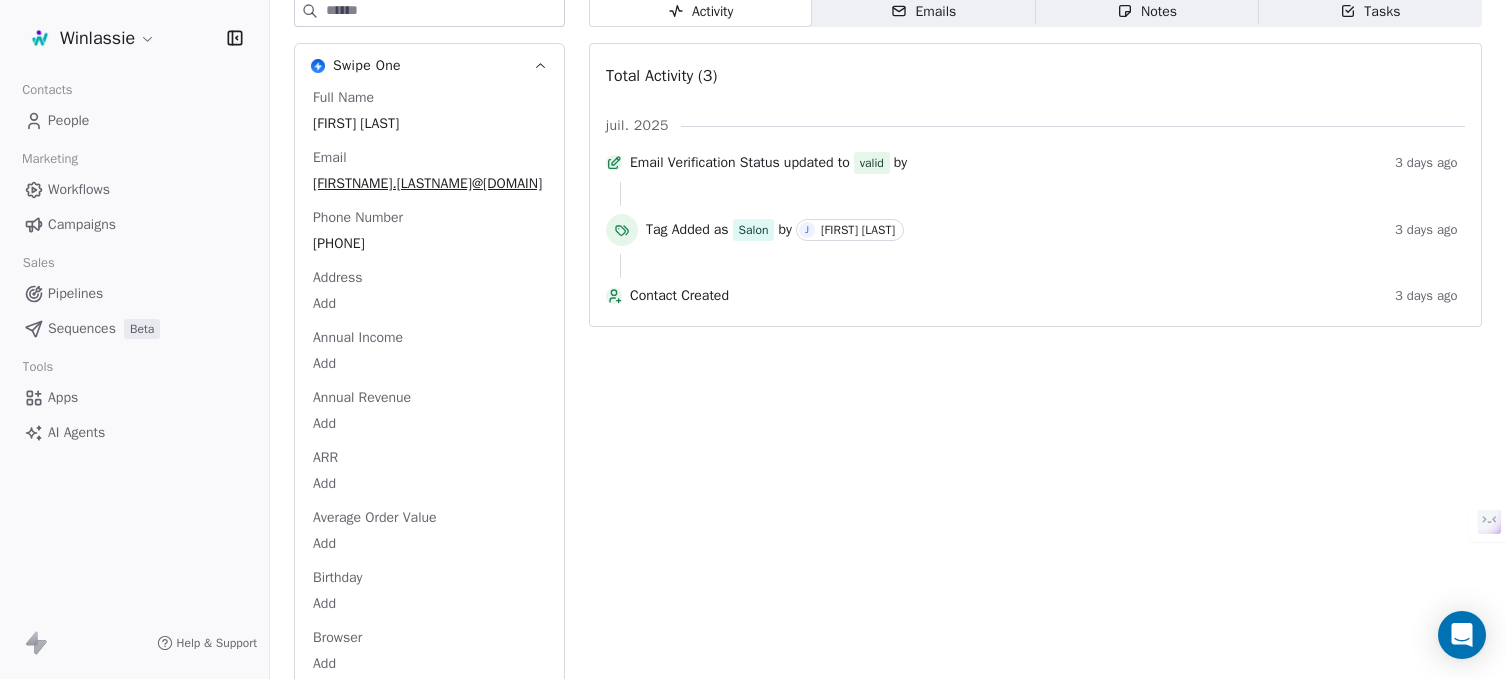 scroll, scrollTop: 268, scrollLeft: 0, axis: vertical 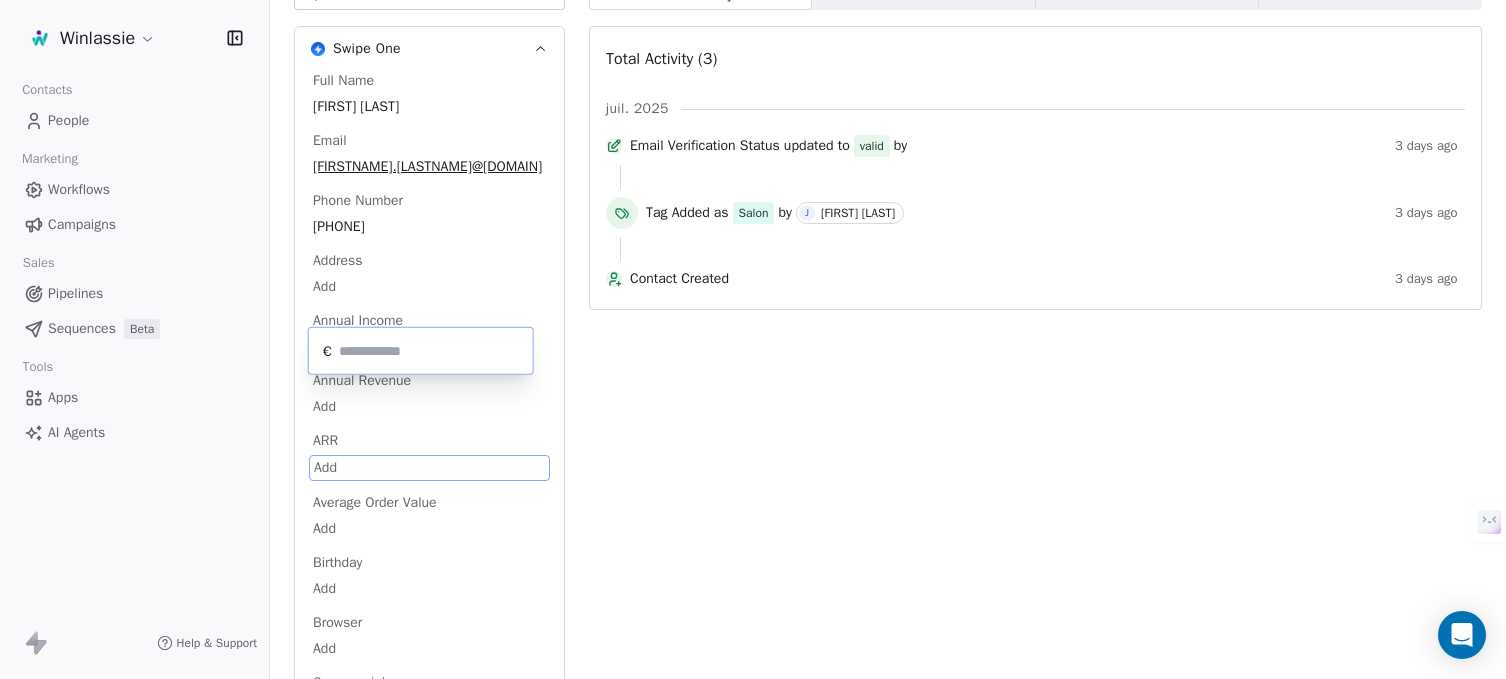 click on "Winlassie Contacts People Marketing Workflows Campaigns Sales Pipelines Sequences Beta Tools Apps AI Agents Help & Support Back A [FIRST] [LAST] [FIRSTNAME].[LASTNAME]@[DOMAIN] Salon Add Tags Status: Add Status Swipe One Full Name [FIRST] [LAST] Email [FIRSTNAME].[LASTNAME]@[DOMAIN] Phone Number [PHONE] Address Add Annual Income Add Annual Revenue Add ARR Add Average Order Value Add Birthday Add Browser Add Commercial [FIRST] Contact Source Add Country Add Créé par Add Created Date [MONTH]/[DAY]/[YEAR] [HOUR]:[MINUTE] AM Customer Lifetime Value Add Department Add Device Add Email Verification Status Valid Entreprise [COMPANY] Etat contact Opportunité Facebook Add First Purchase Date Add First Name [FIRST] Gender Male Hiérarchie Chargé Job Title Animateur QHSE Language Add Last Abandoned Date Add Last Purchase Date Add Last Activity Date Add Last Name [LAST] LinkedIn https://www.linkedin.com/in/[FIRST]-[LAST]/ Linkedin Entreprise https://www.linkedin.com/company/[COMPANY]/ Add Subscribed Add" at bounding box center [753, 414] 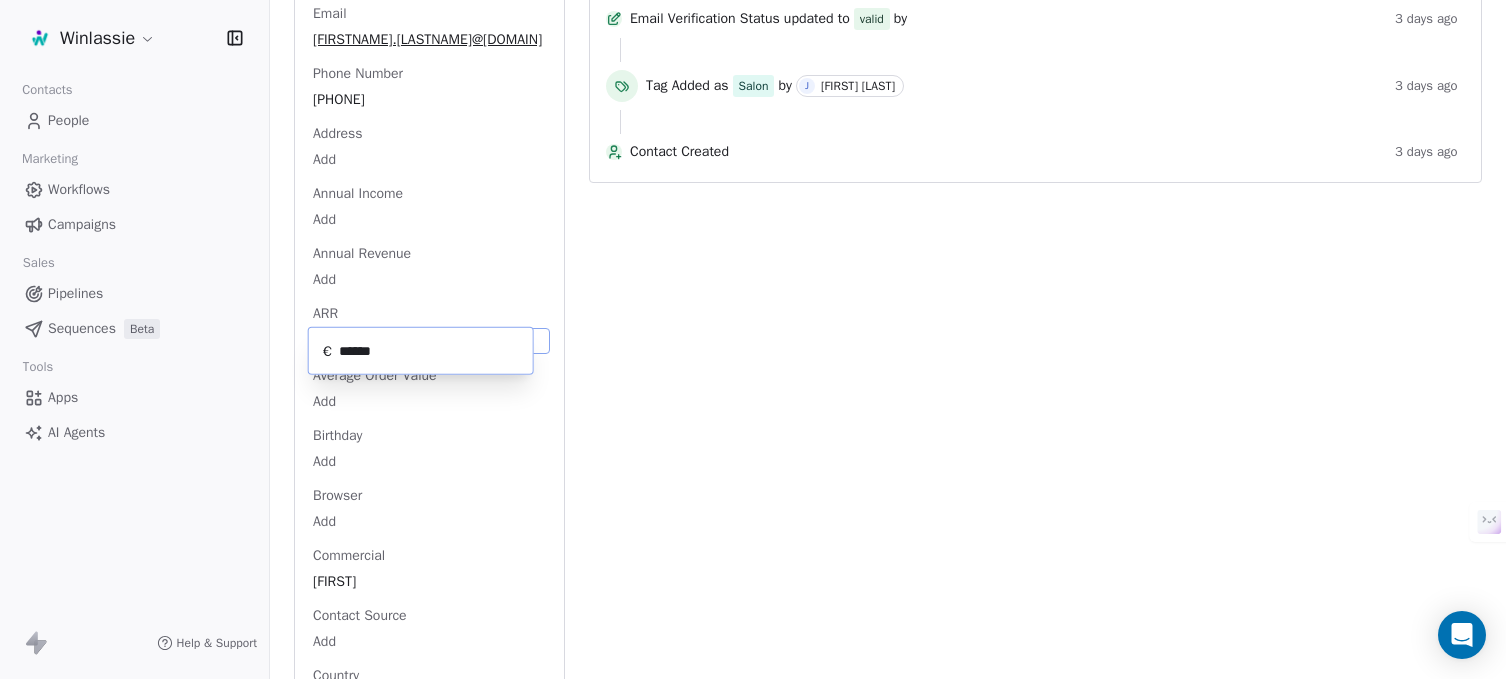 type on "******" 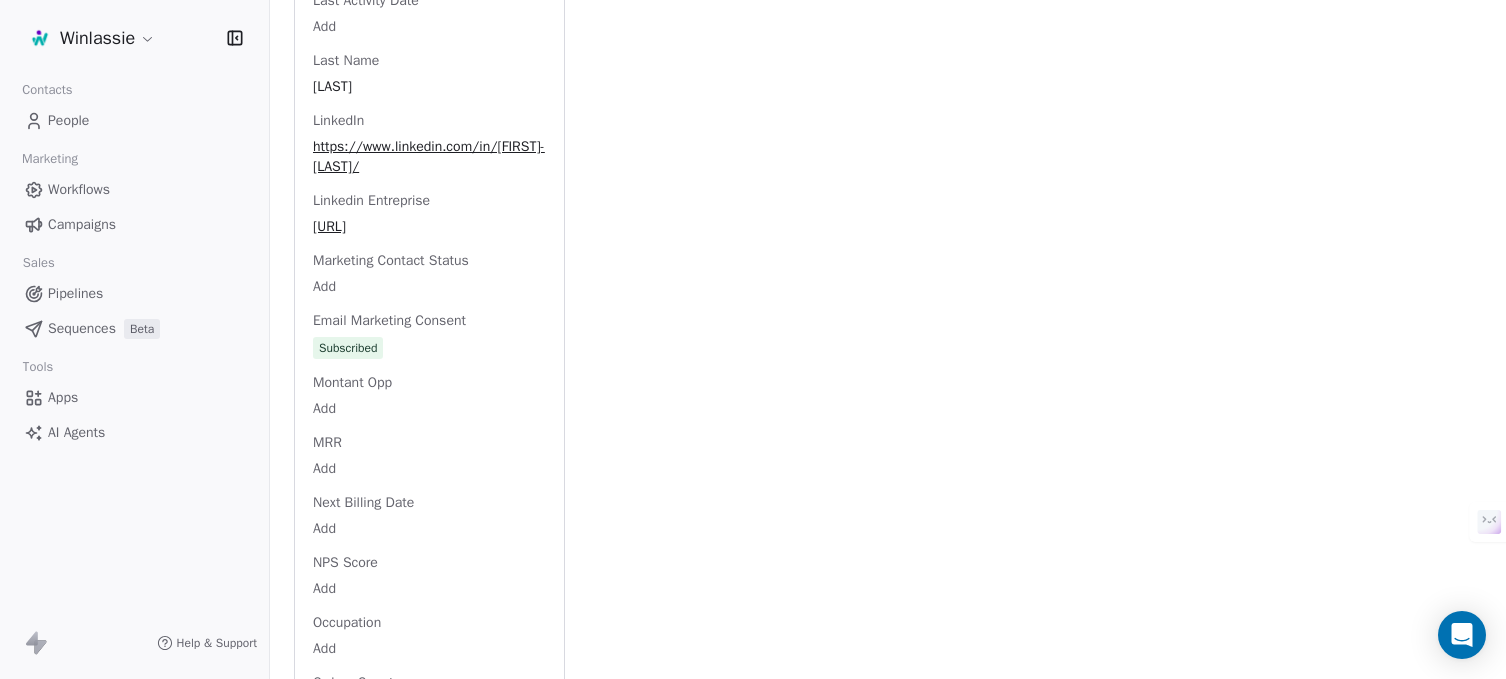 scroll, scrollTop: 2195, scrollLeft: 0, axis: vertical 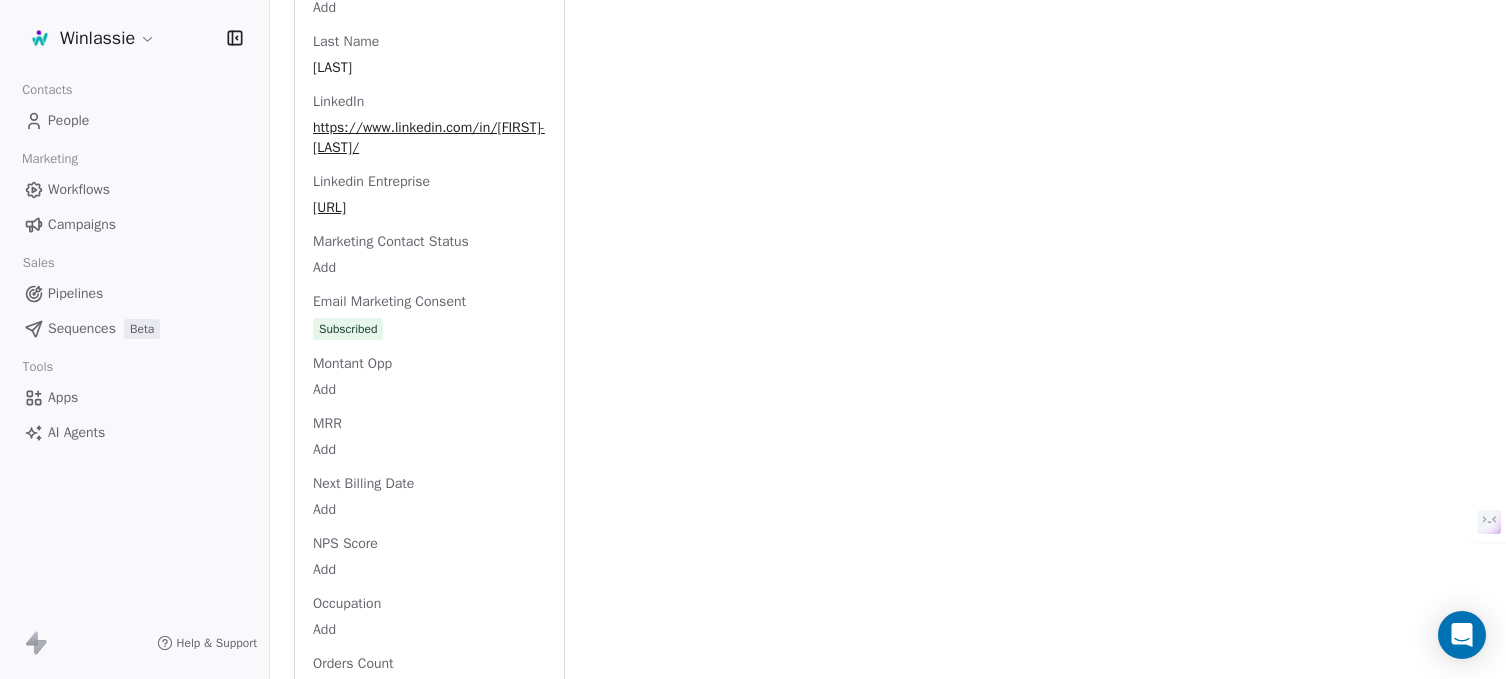 click on "Winlassie Contacts People Marketing Workflows Campaigns Sales Pipelines Sequences Beta Tools Apps AI Agents Help & Support Back A [FIRST] [LAST] [FIRSTNAME].[LASTNAME]@[DOMAIN] Salon Add Tags Status: Add Status Swipe One Full Name [FIRST] [LAST] Email [FIRSTNAME].[LASTNAME]@[DOMAIN] Phone Number [PHONE] Address Add Annual Income Add Annual Revenue Add ARR [CURRENCY] Average Order Value Add Birthday Add Browser Add Commercial [FIRST] Contact Source Add Country Add Créé par Add Created Date [MONTH]/[DAY]/[YEAR] [HOUR]:[MINUTE] AM Customer Lifetime Value Add Department Add Device Add Email Verification Status Valid Entreprise [COMPANY] Etat contact Opportunité Facebook Add First Purchase Date Add First Name [FIRST] Gender Male Hiérarchie Chargé Job Title Animateur QHSE Language Add Last Abandoned Date Add Last Purchase Date Add Last Activity Date Add Last Name [LAST] LinkedIn https://www.linkedin.com/in/[FIRST]-[LAST]/ Linkedin Entreprise https://www.linkedin.com/company/[COMPANY]/ Add Add" at bounding box center (753, 414) 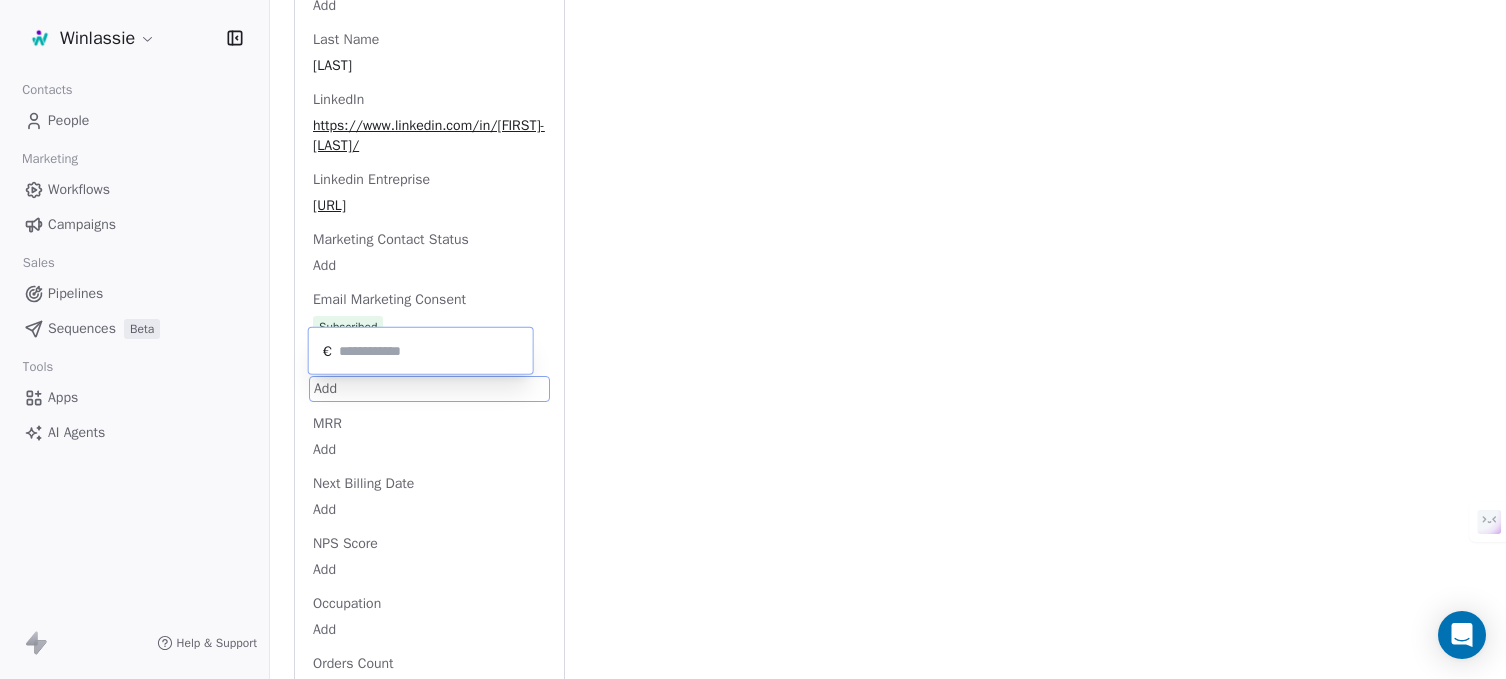 scroll, scrollTop: 2263, scrollLeft: 0, axis: vertical 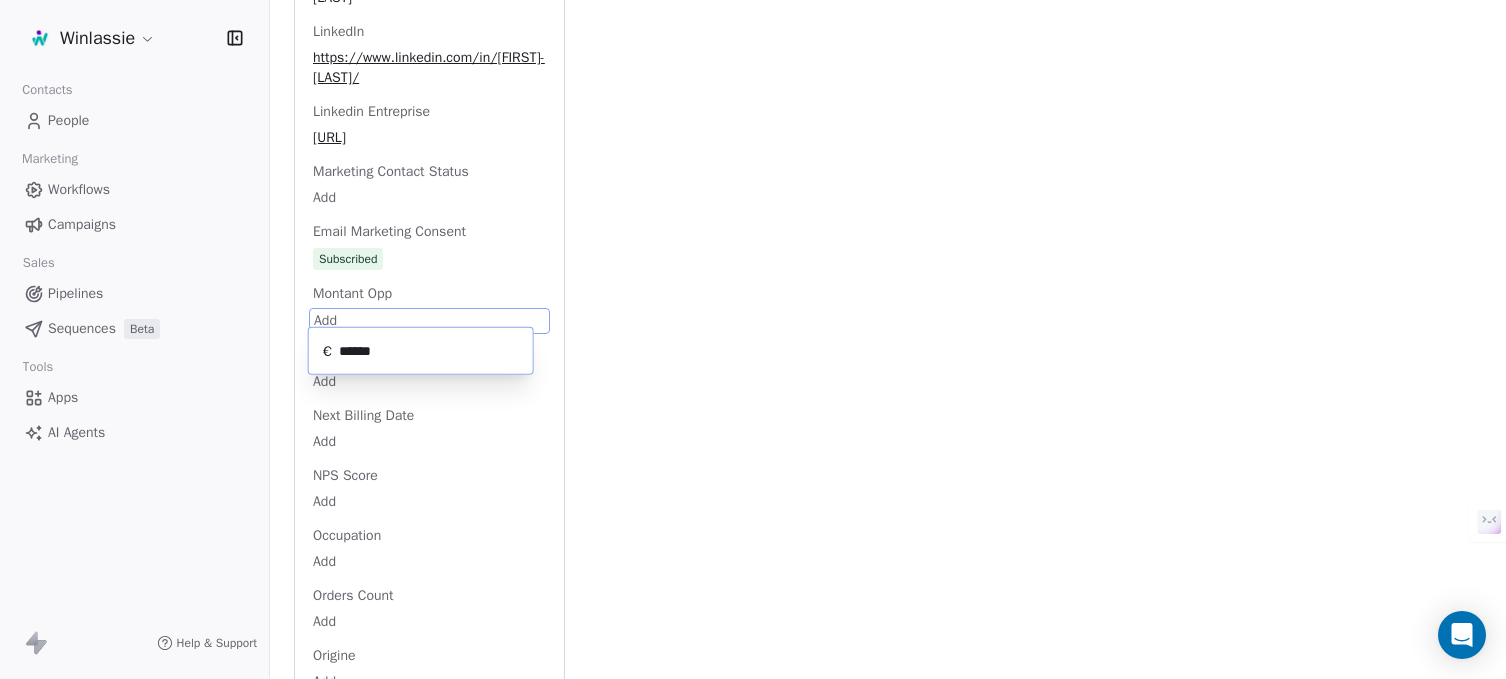 type on "******" 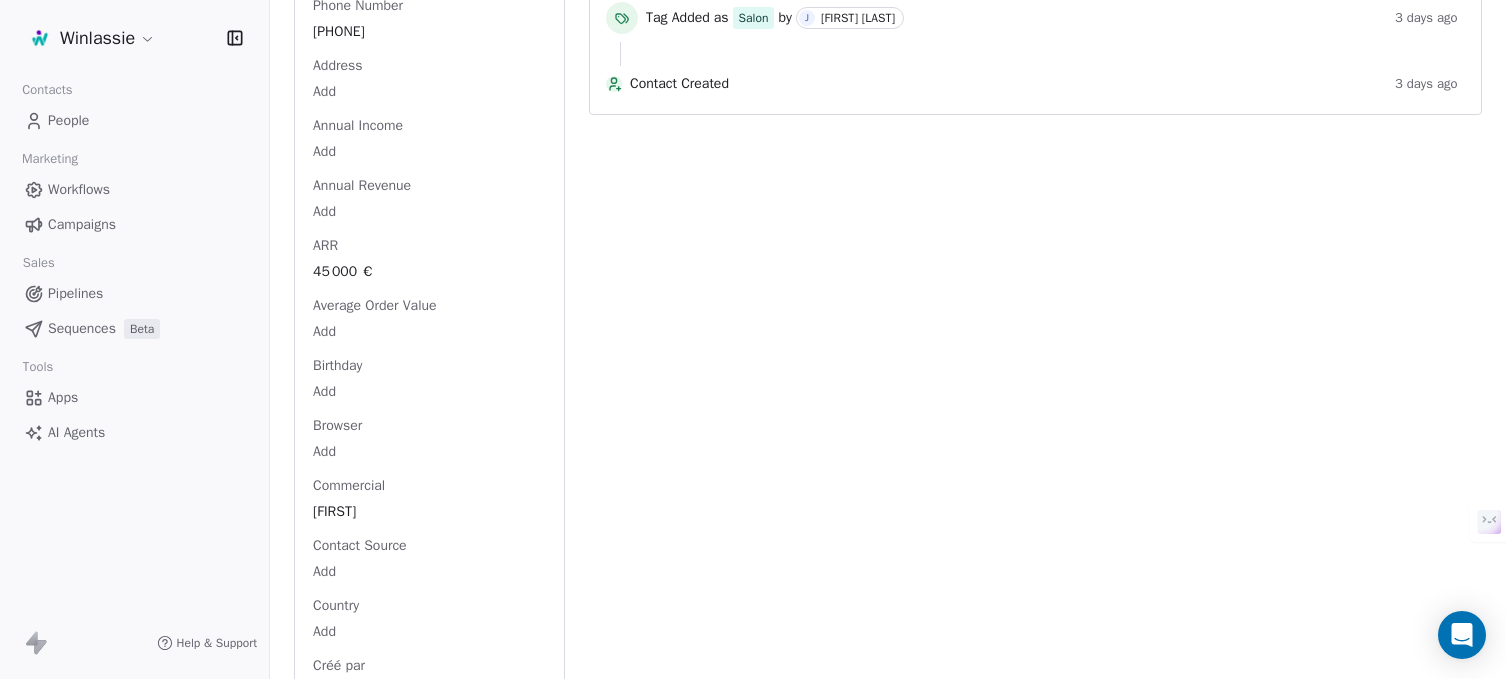 click on "Full Name [FIRST] [LAST] Email [FIRSTNAME].[LASTNAME]@[DOMAIN] Phone Number [PHONE] Address Add Annual Income Add Annual Revenue Add ARR [CURRENCY] Average Order Value Add Birthday Add Browser Add Commercial [FIRST] Contact Source Add Country Add Créé par Add Created Date [MONTH]/[DAY]/[YEAR] [HOUR]:[MINUTE] AM Customer Lifetime Value Add Department Add Device Add Email Verification Status Valid Entreprise [COMPANY] Etat contact Opportunité Facebook Add First Purchase Date Add First Name [FIRST] Gender Male Hiérarchie Chargé Job Title Animateur QHSE Language Add Last Abandoned Date Add Last Purchase Date Add Last Activity Date Add Last Name [LAST] LinkedIn https://www.linkedin.com/in/[FIRST]-[LAST]/ Linkedin Entreprise https://www.linkedin.com/company/[COMPANY]/ Marketing Contact Status Add Email Marketing Consent Subscribed Montant Opp [CURRENCY] MRR Add Next Billing Date Add NPS Score Add Occupation Add Orders Count Add Origine Add Process Opp P1 Propriétaire Add Secteur Transport Add" at bounding box center (429, 1815) 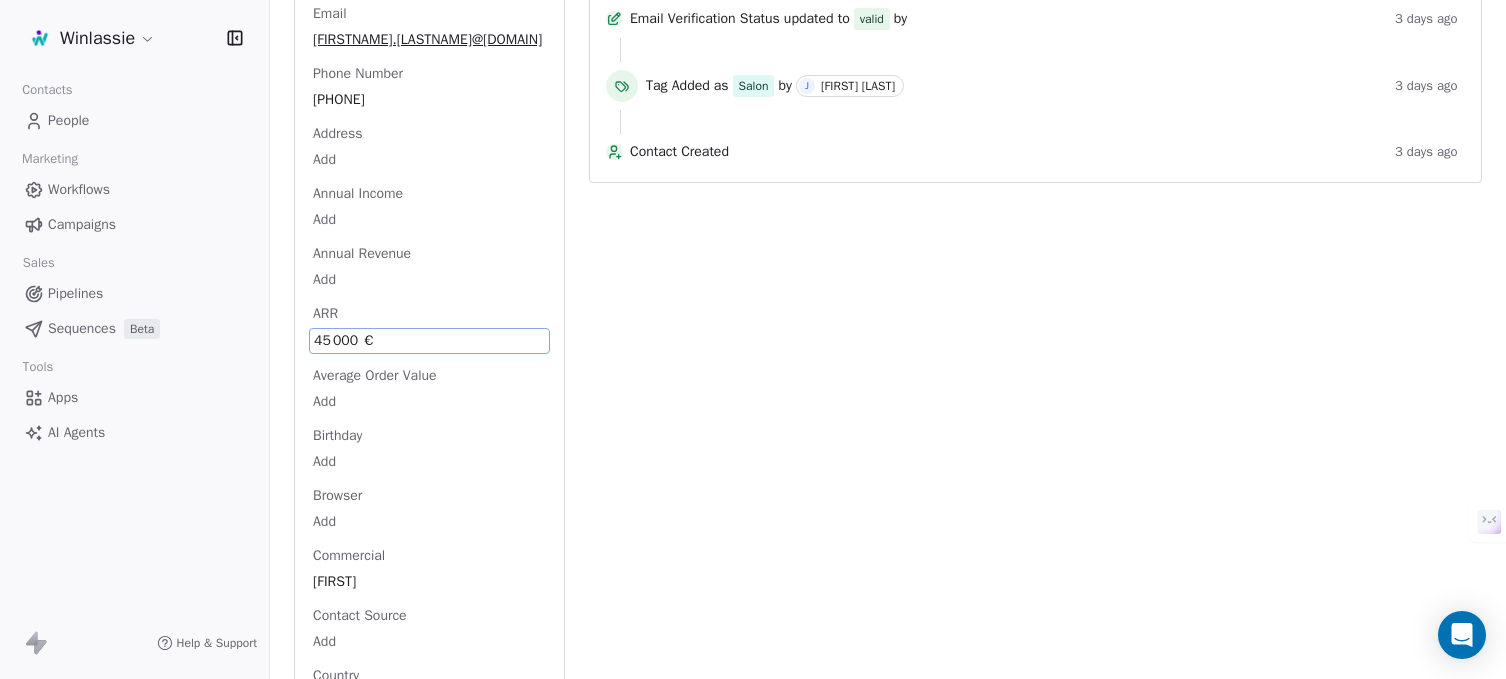 click on "45 000 €" at bounding box center (429, 341) 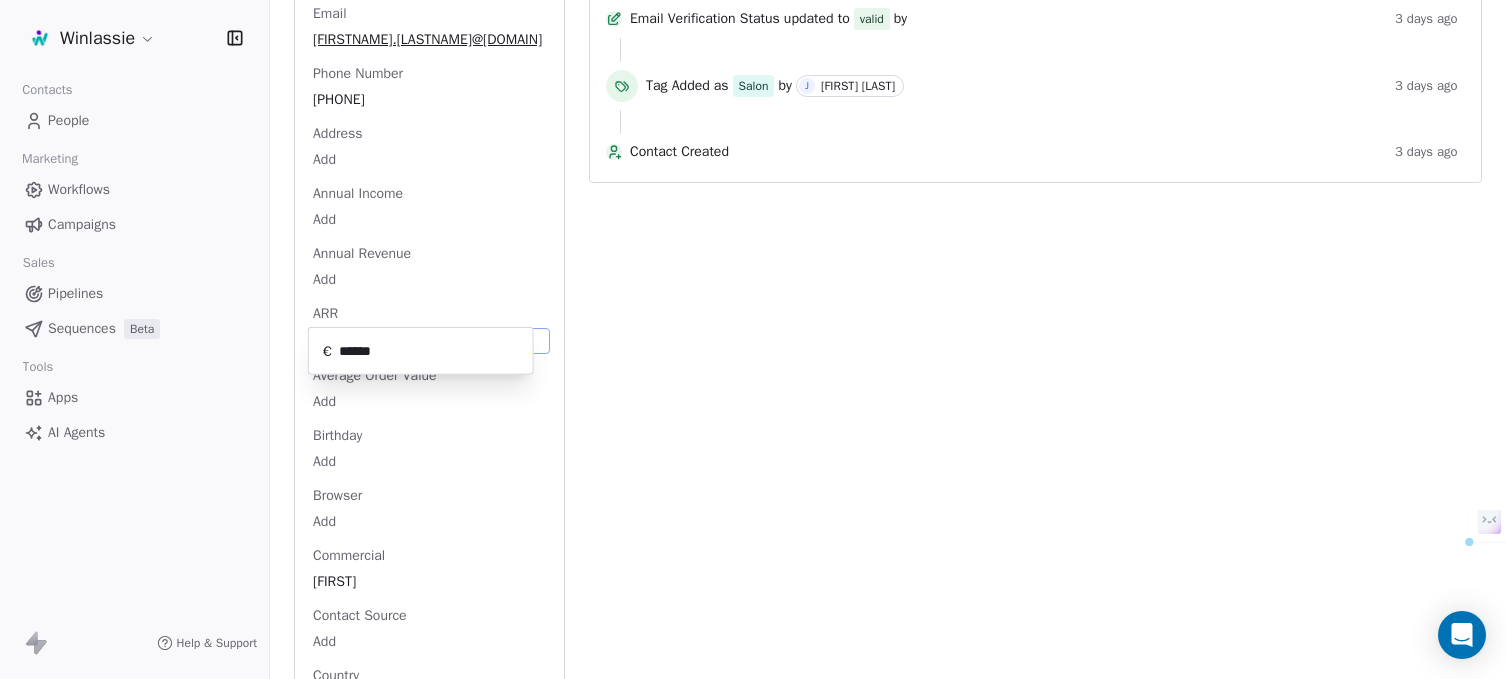 click on "[CURRENCY] ******" at bounding box center [421, 351] 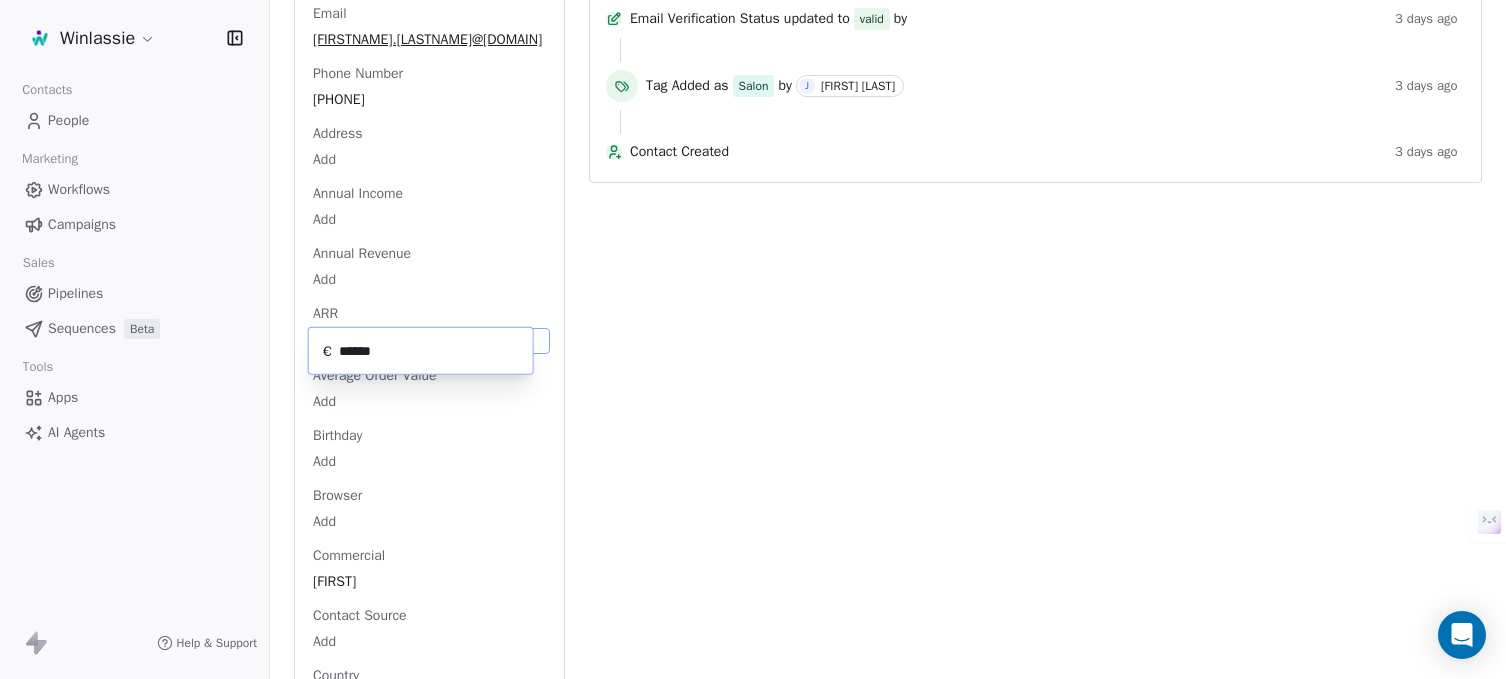 click on "******" at bounding box center [432, 350] 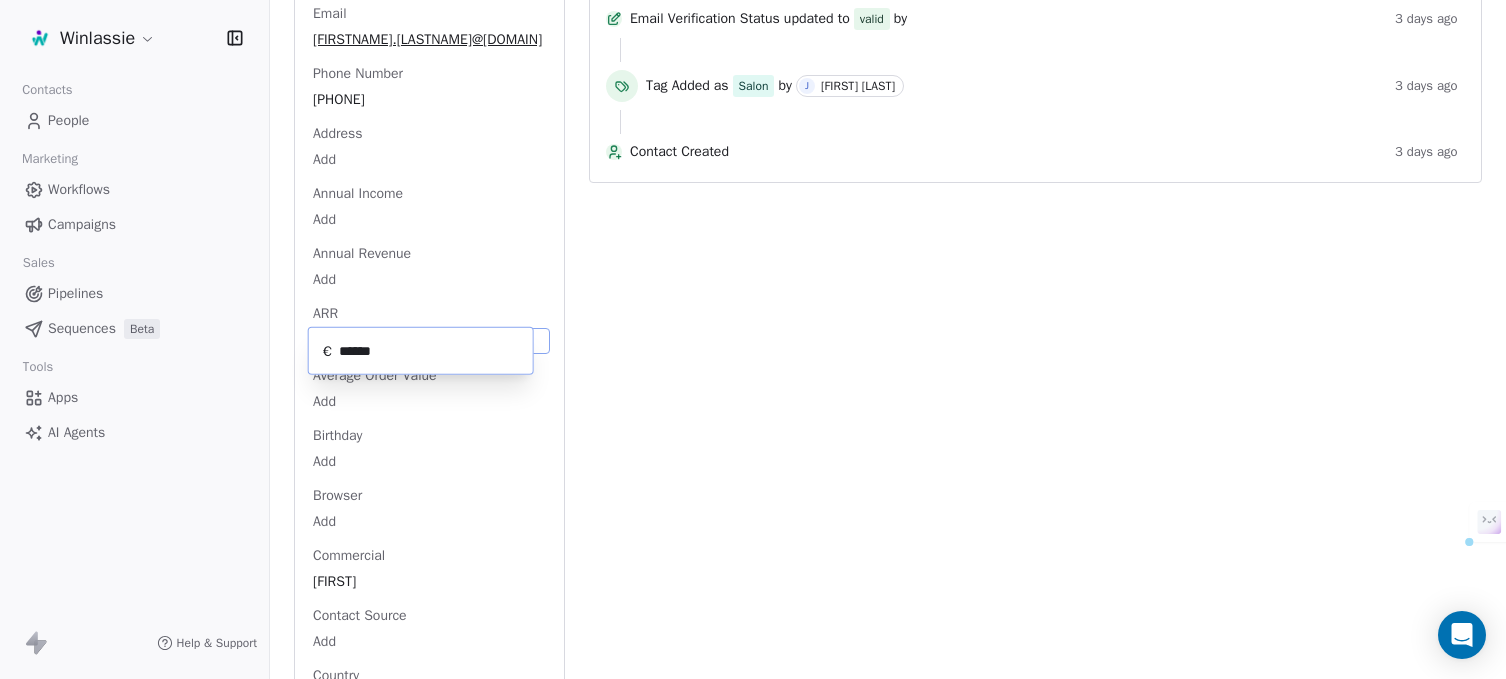 click on "******" at bounding box center [432, 350] 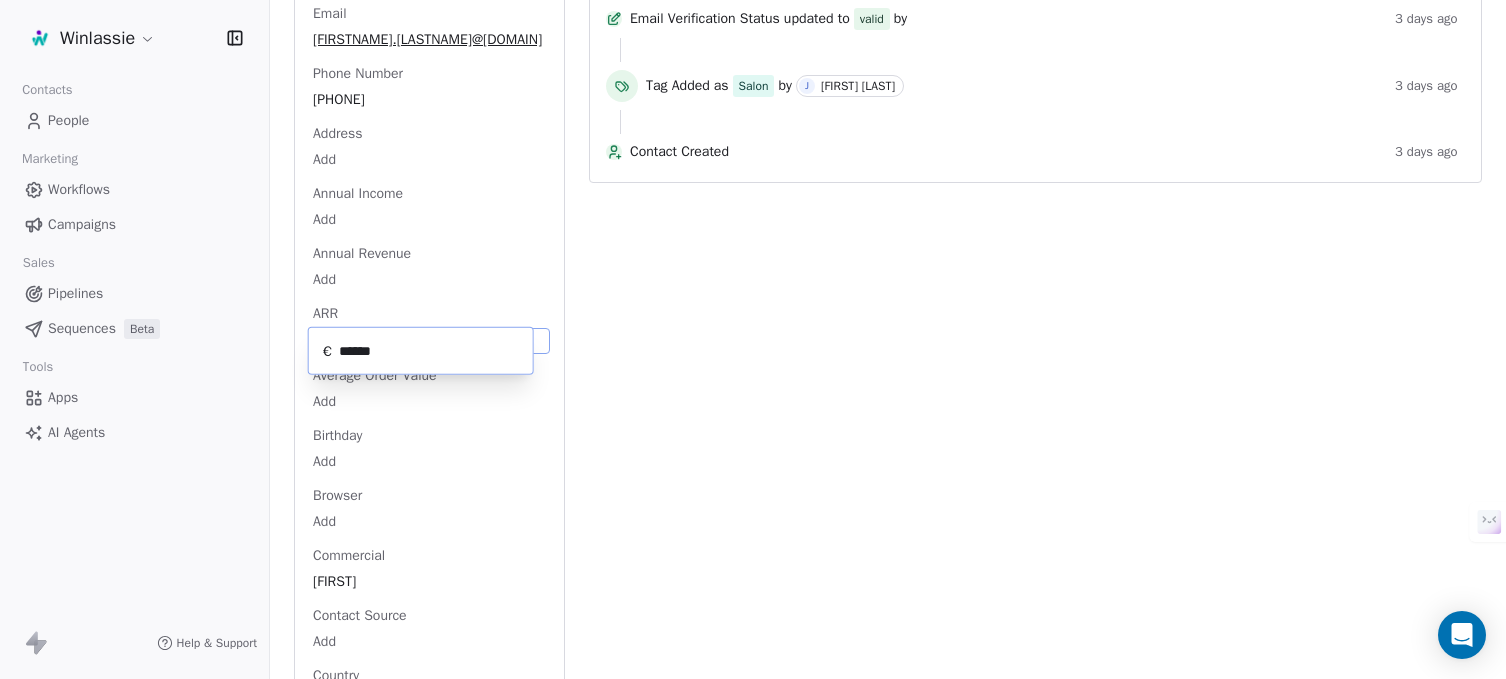 type on "******" 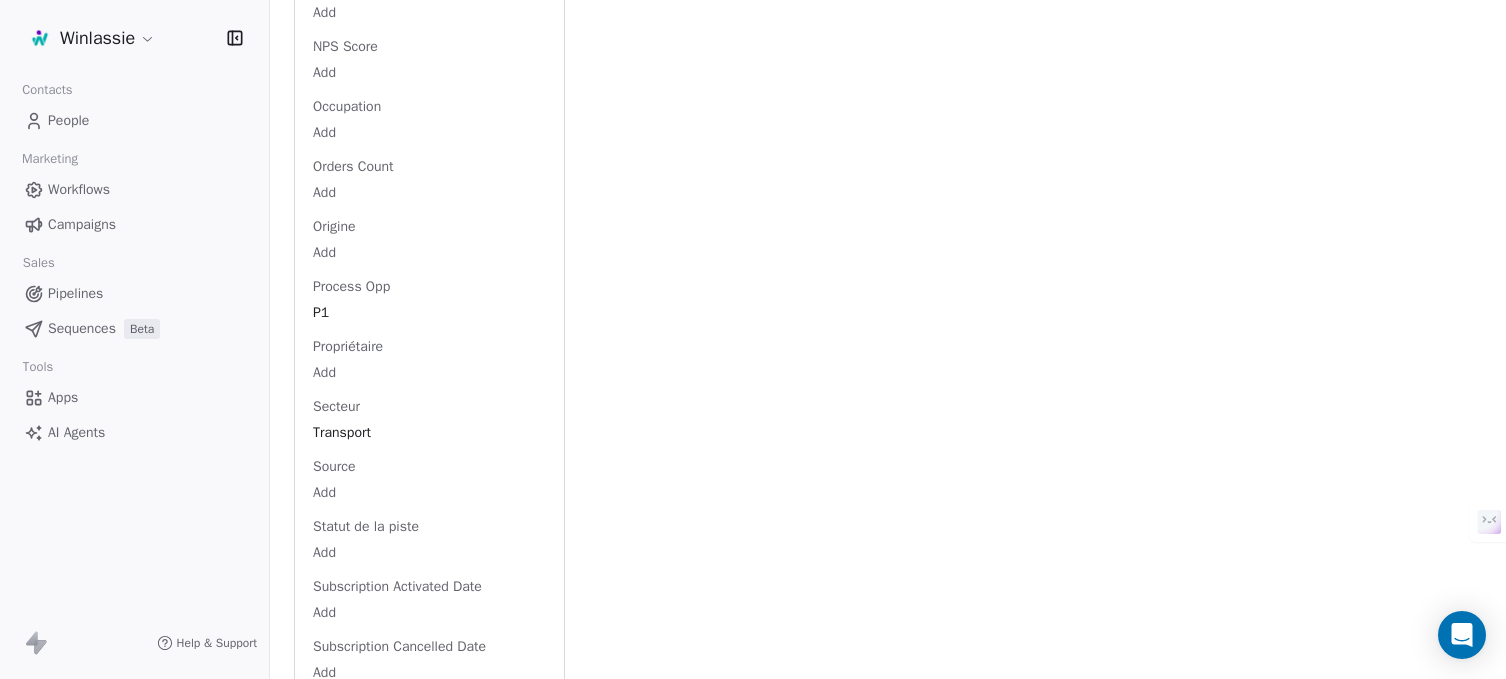 scroll, scrollTop: 2695, scrollLeft: 0, axis: vertical 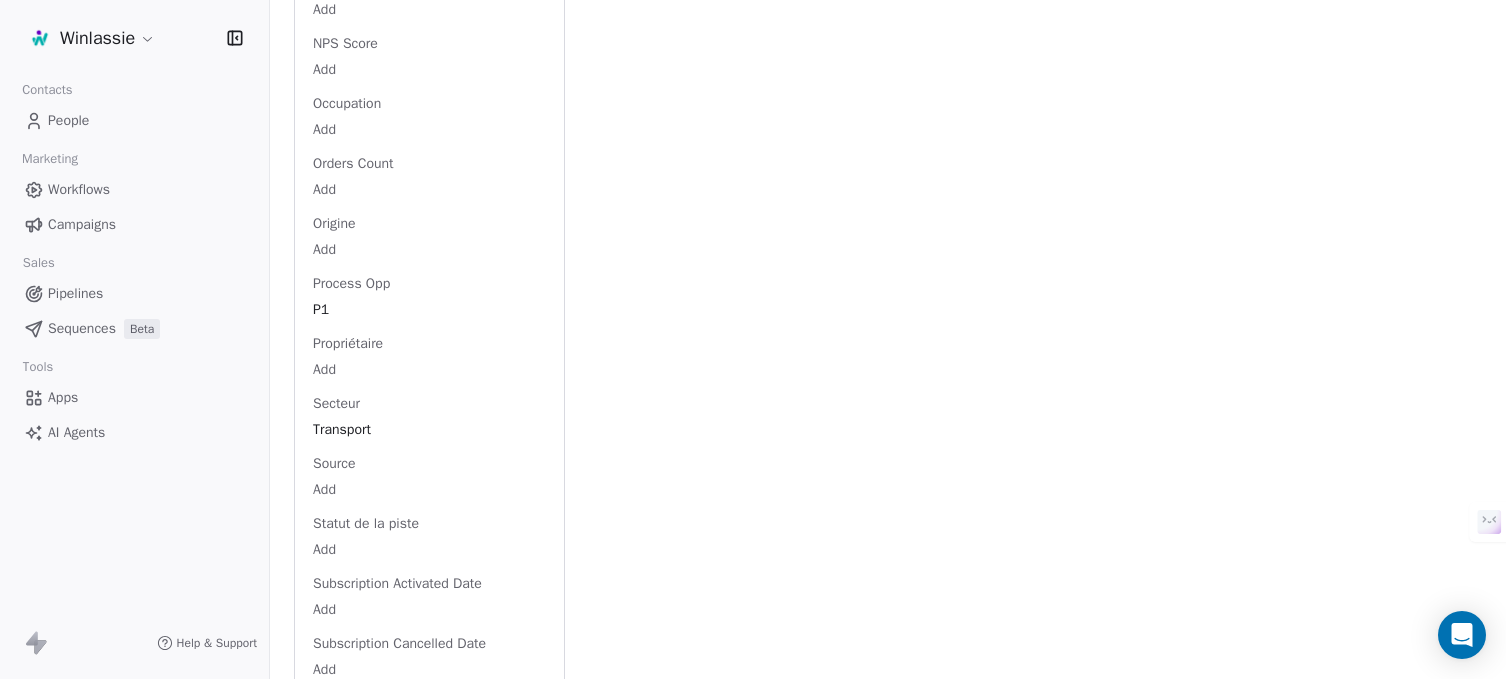 click on "P1" at bounding box center [429, 310] 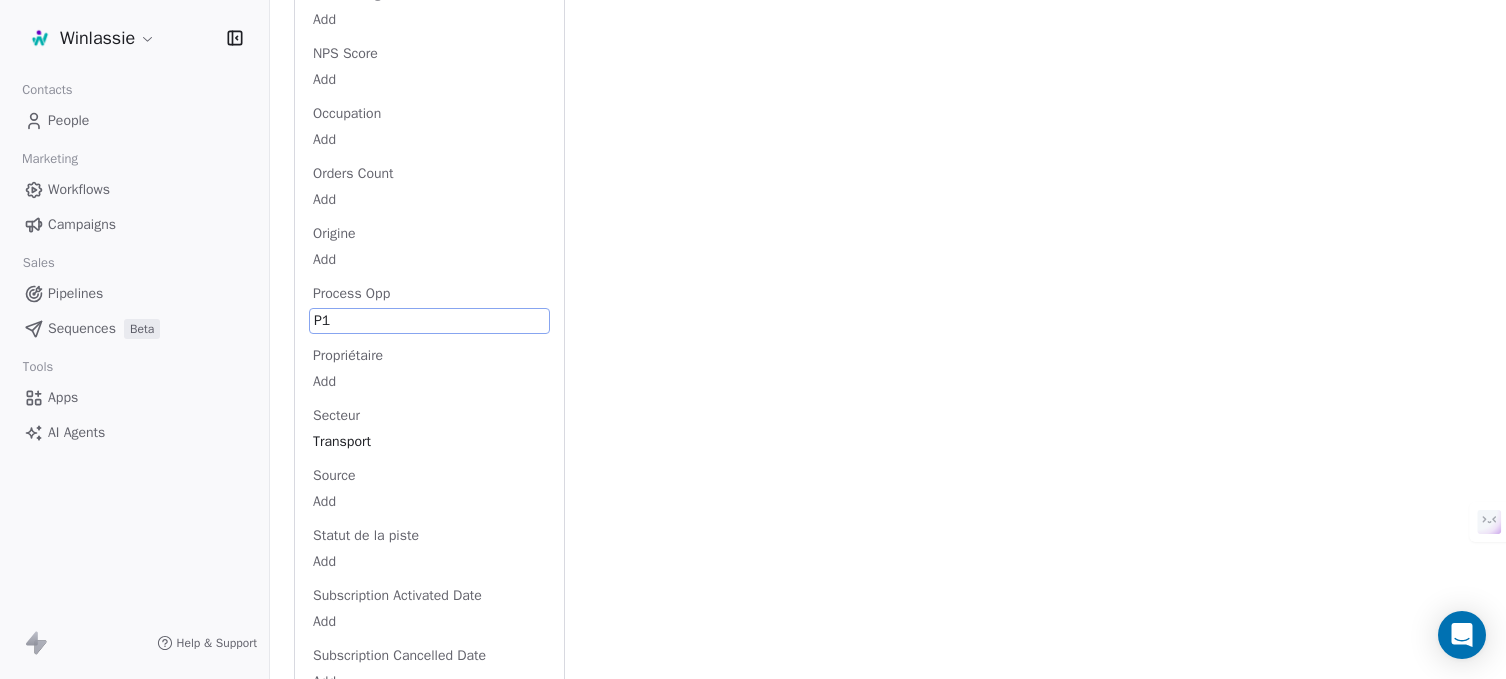 click on "P1" at bounding box center (429, 321) 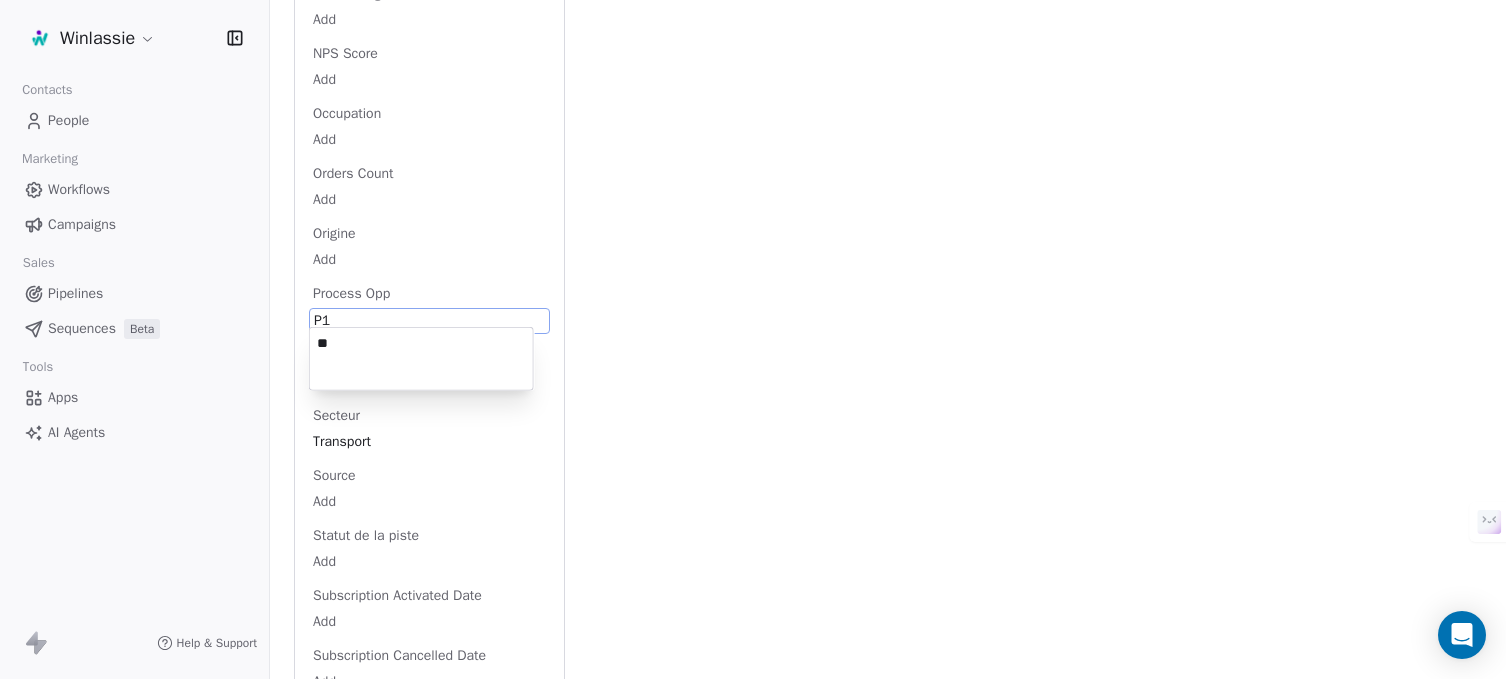 type on "**" 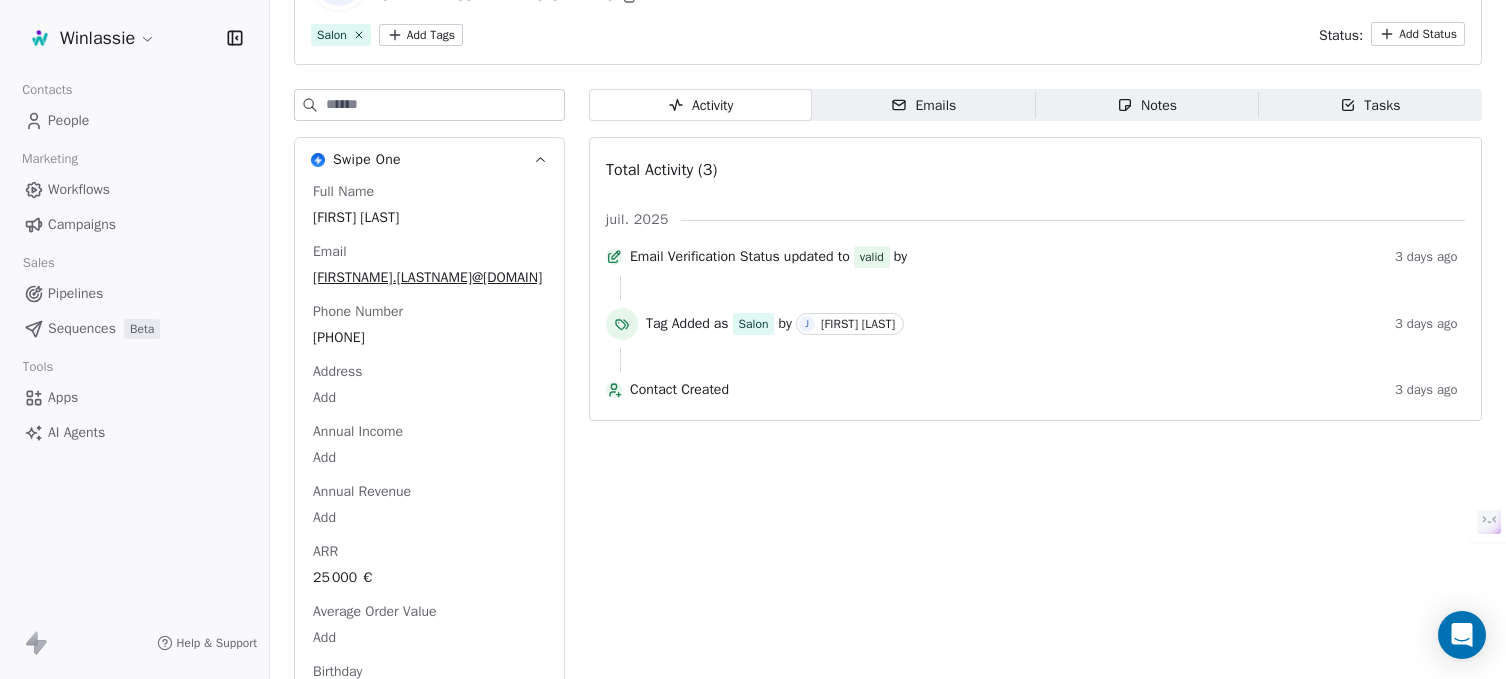 scroll, scrollTop: 0, scrollLeft: 0, axis: both 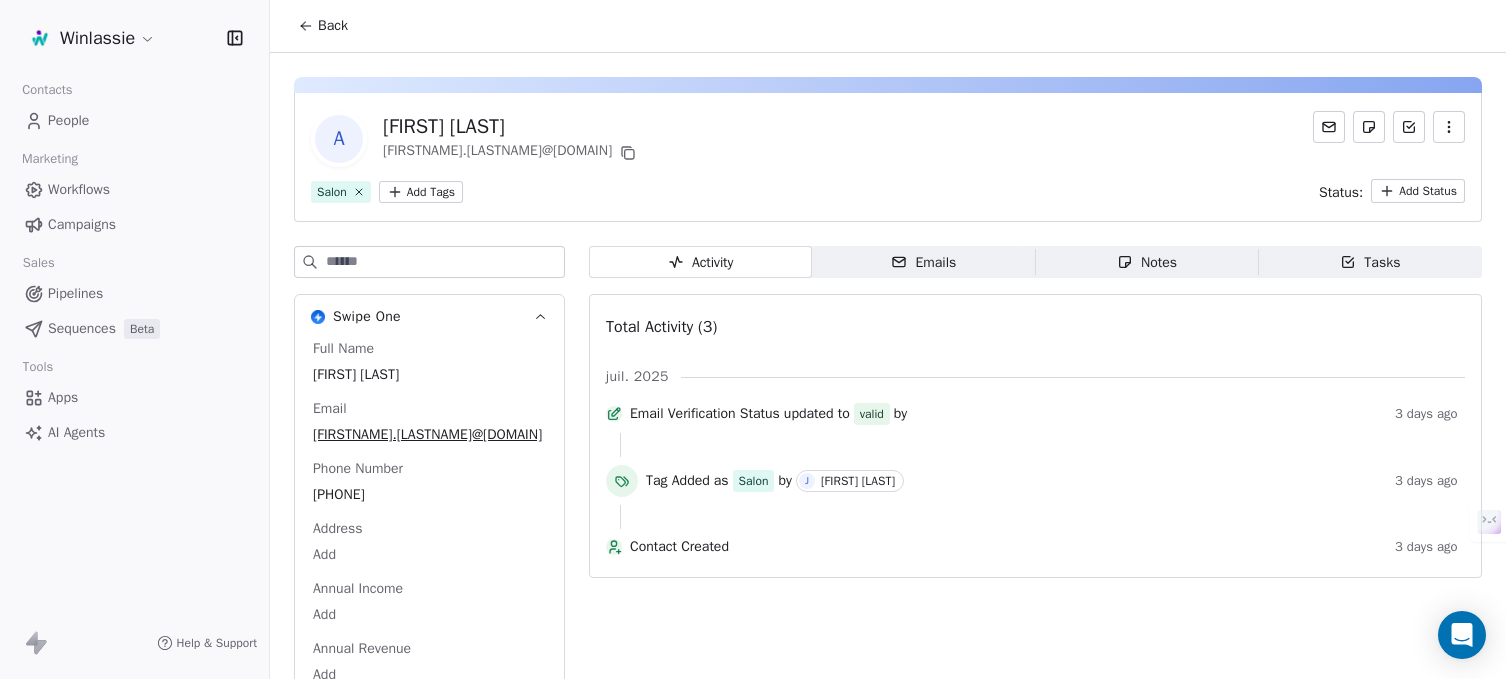click 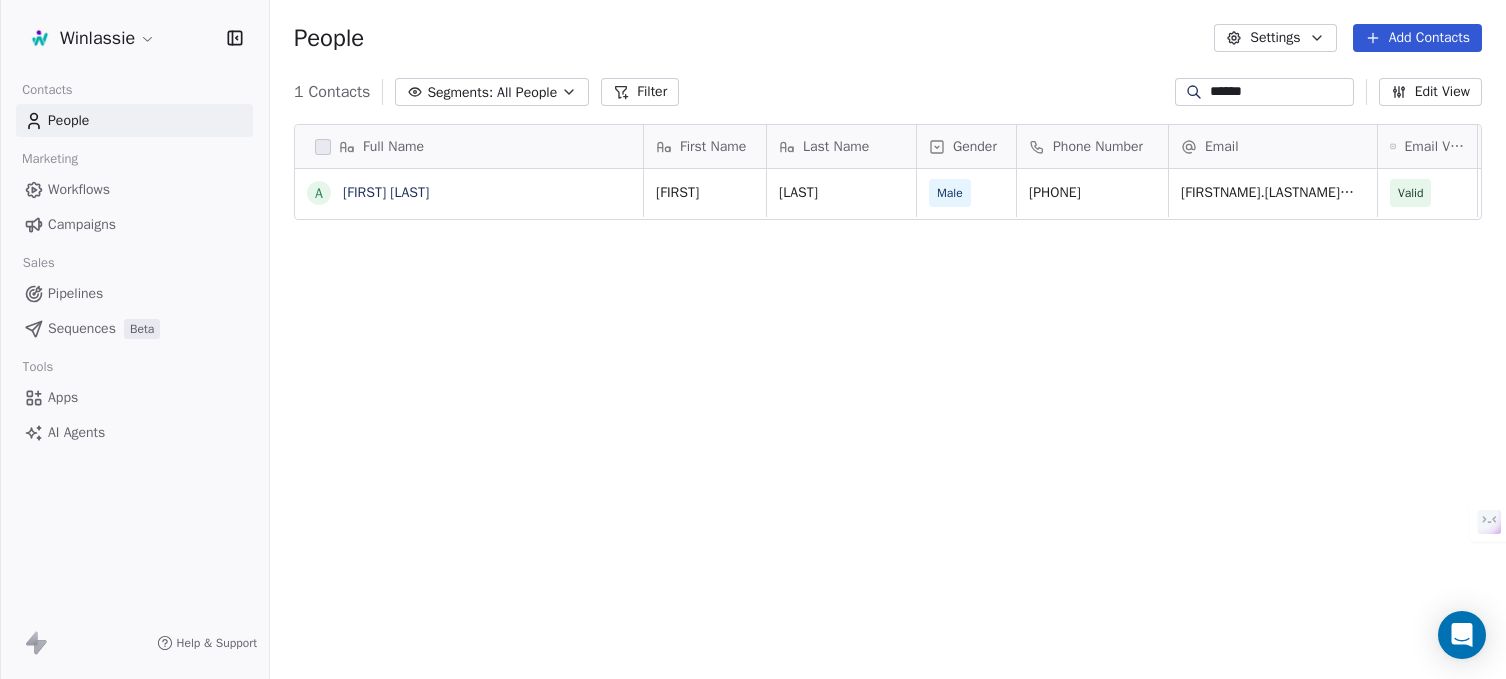 scroll, scrollTop: 16, scrollLeft: 16, axis: both 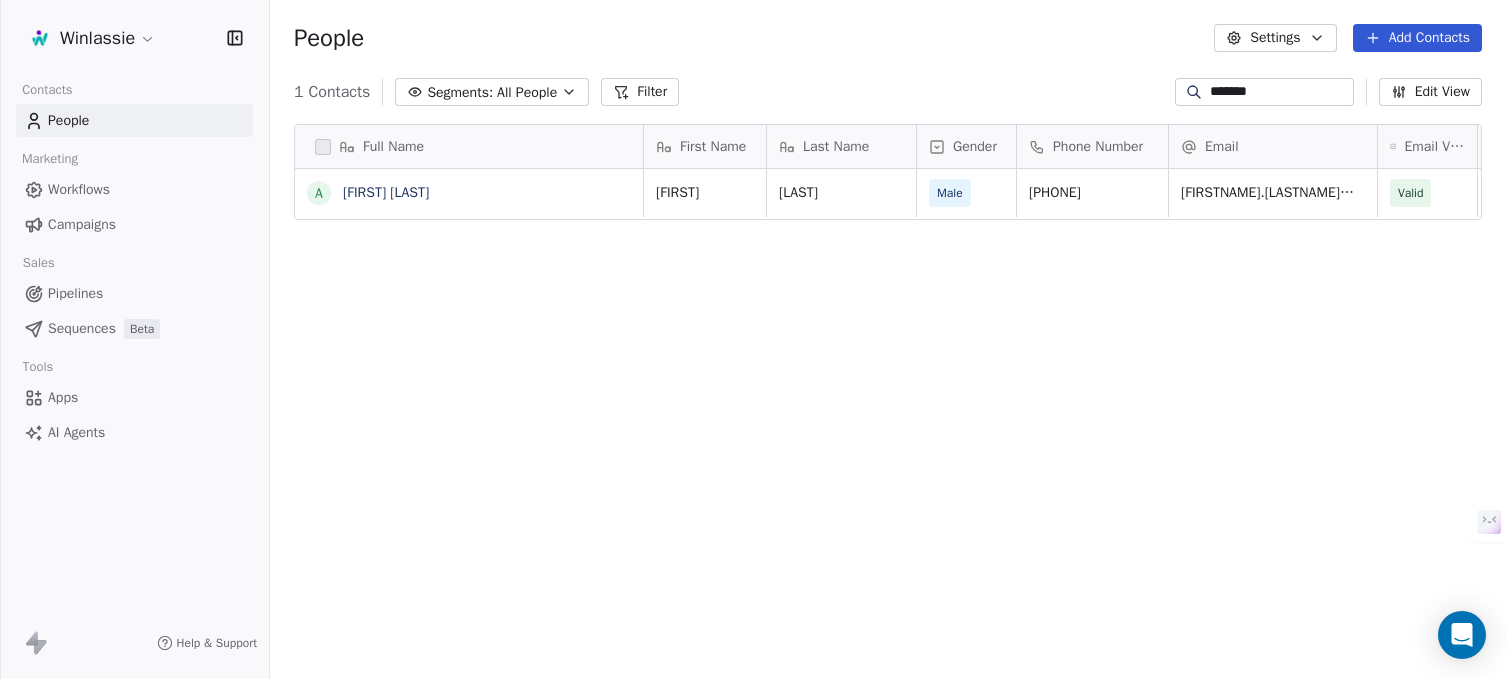 type on "*******" 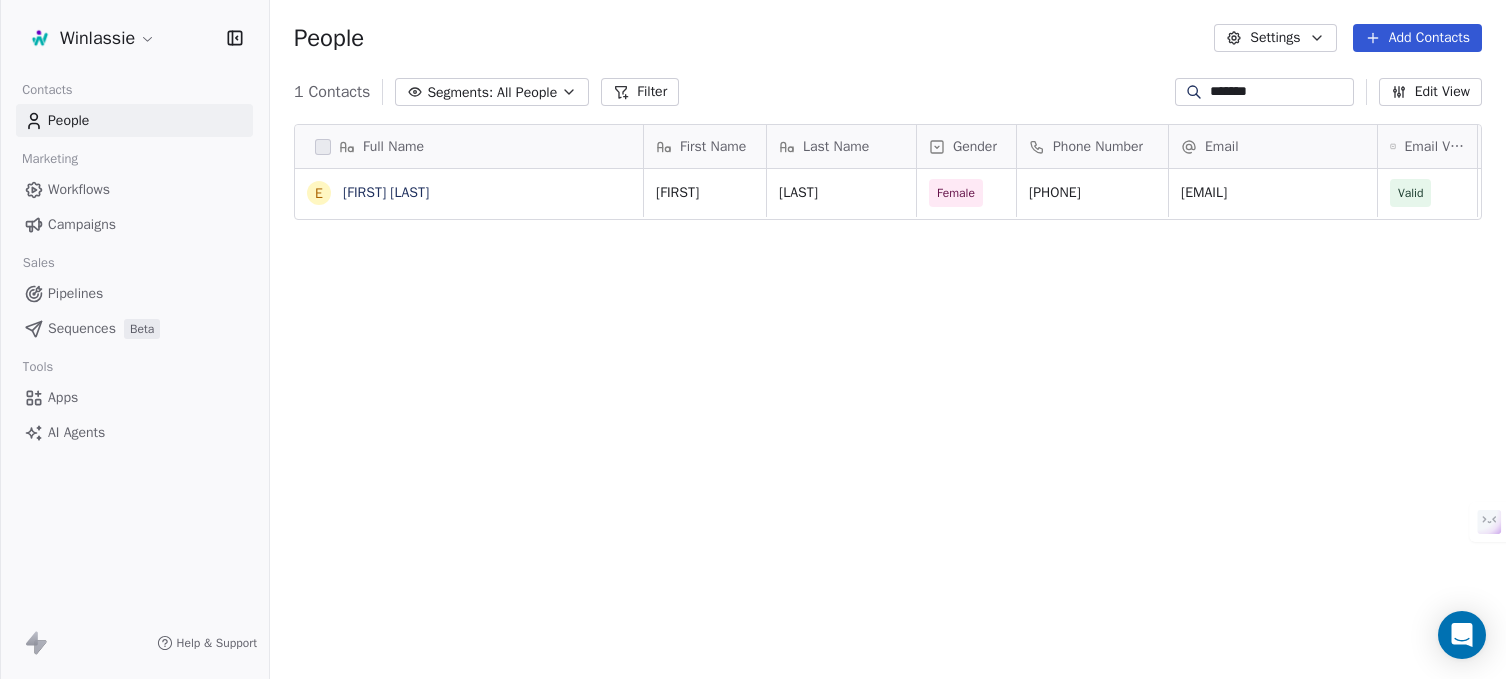 scroll, scrollTop: 16, scrollLeft: 16, axis: both 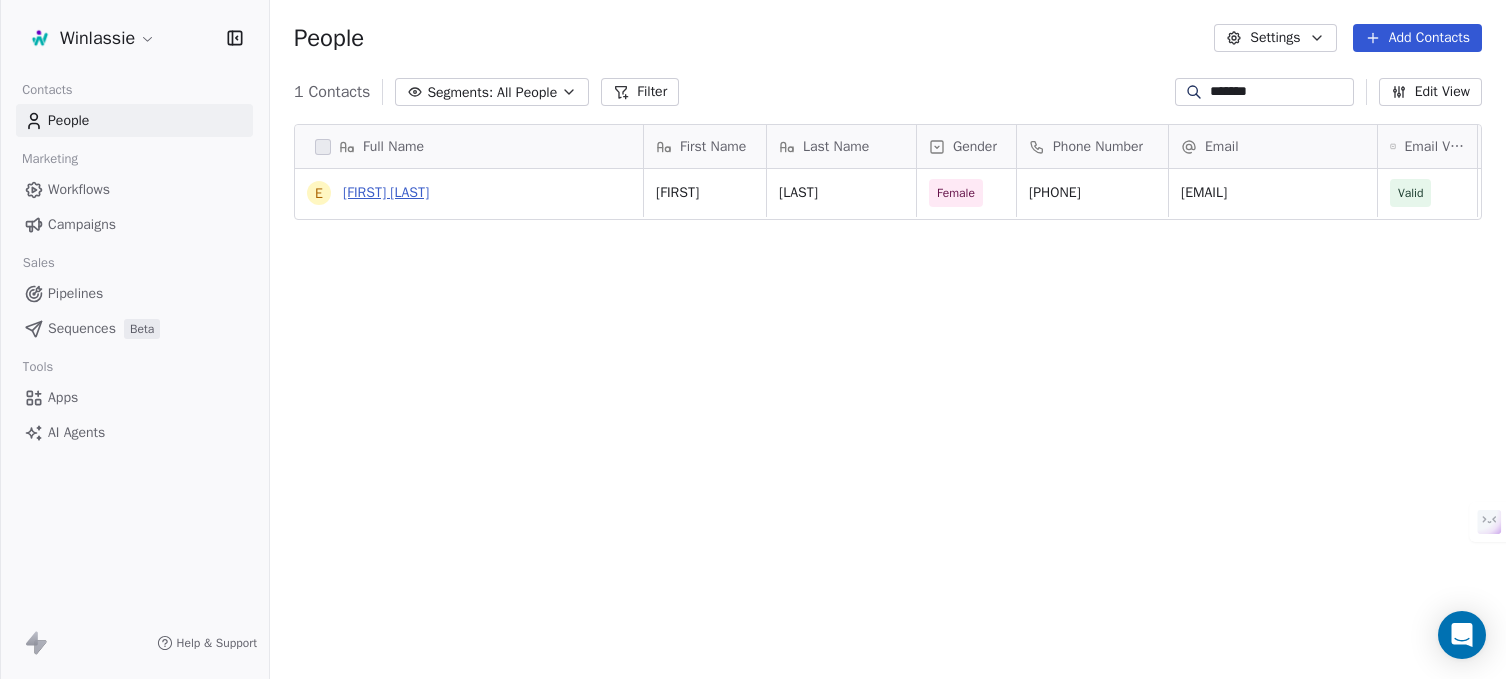 click on "[FIRST] [LAST]" at bounding box center (386, 192) 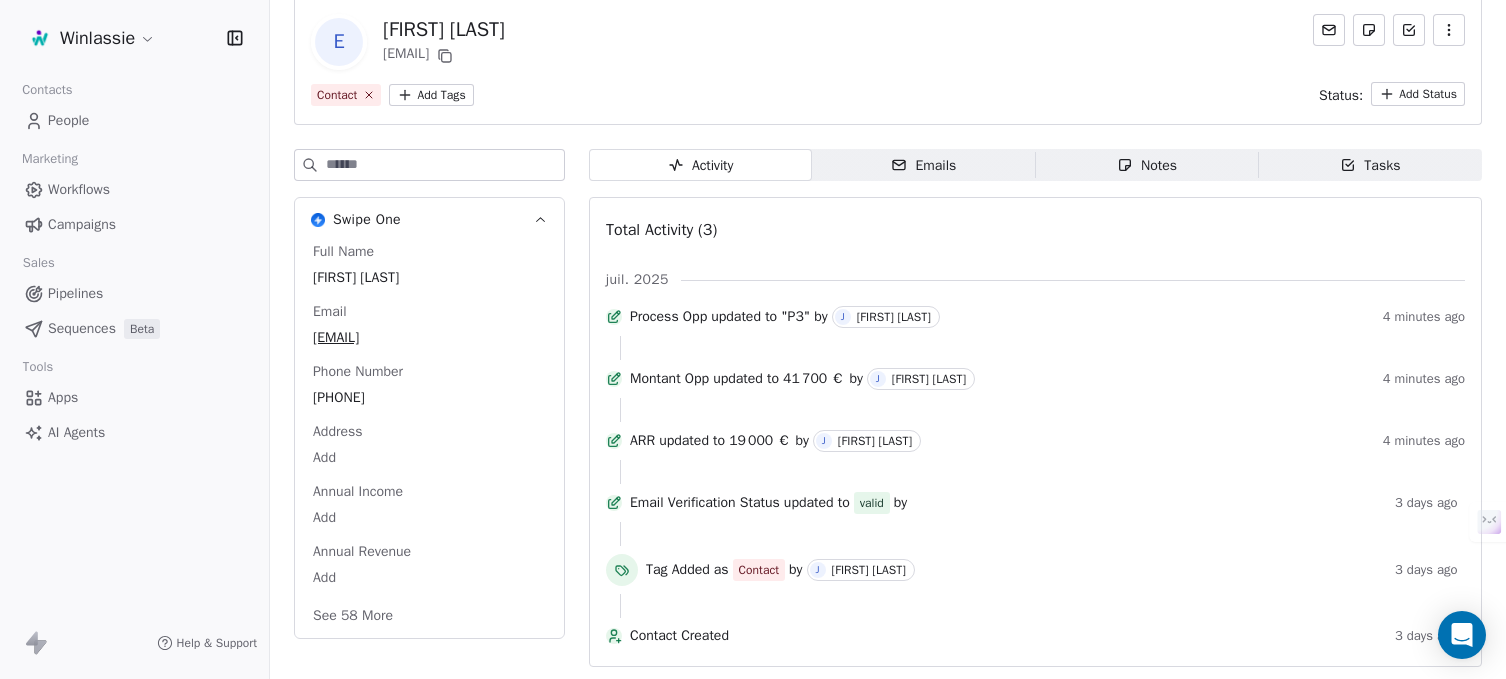 scroll, scrollTop: 148, scrollLeft: 0, axis: vertical 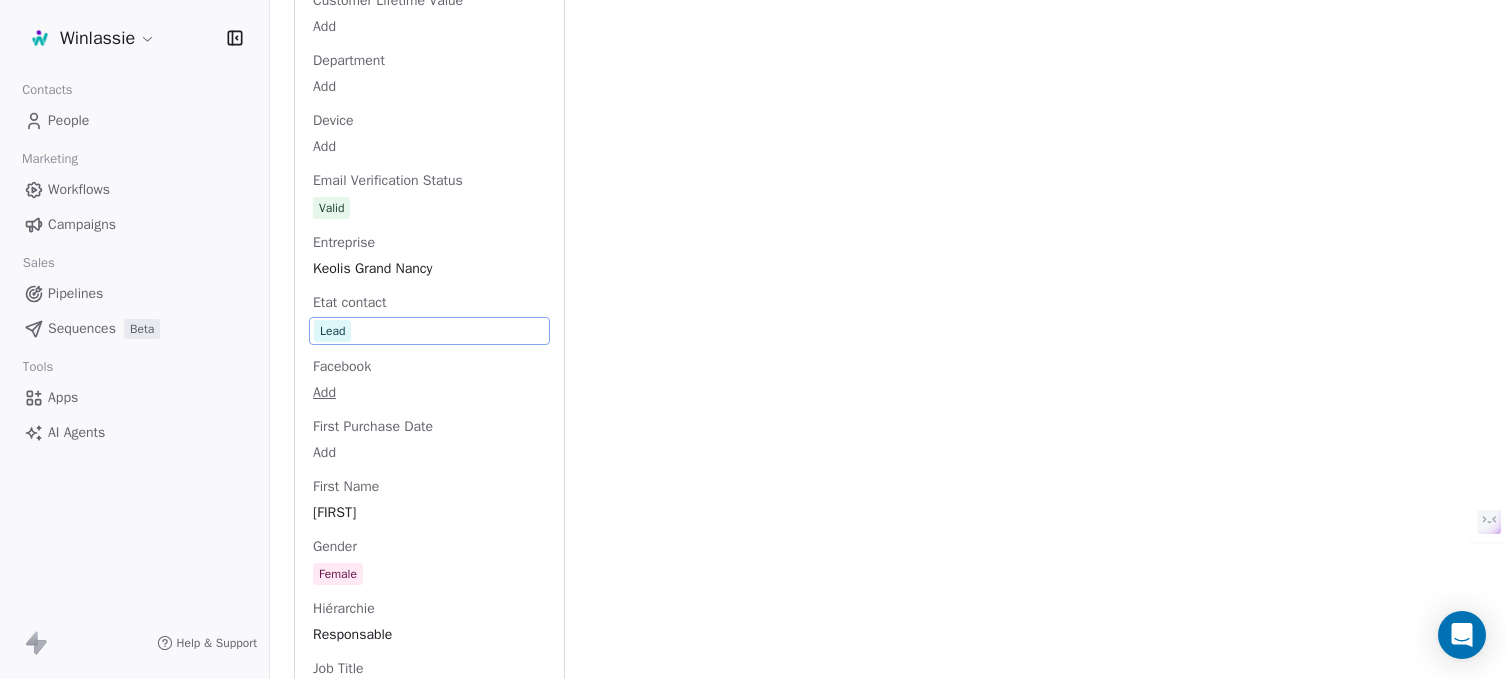 click on "Etat contact Lead" at bounding box center [429, 319] 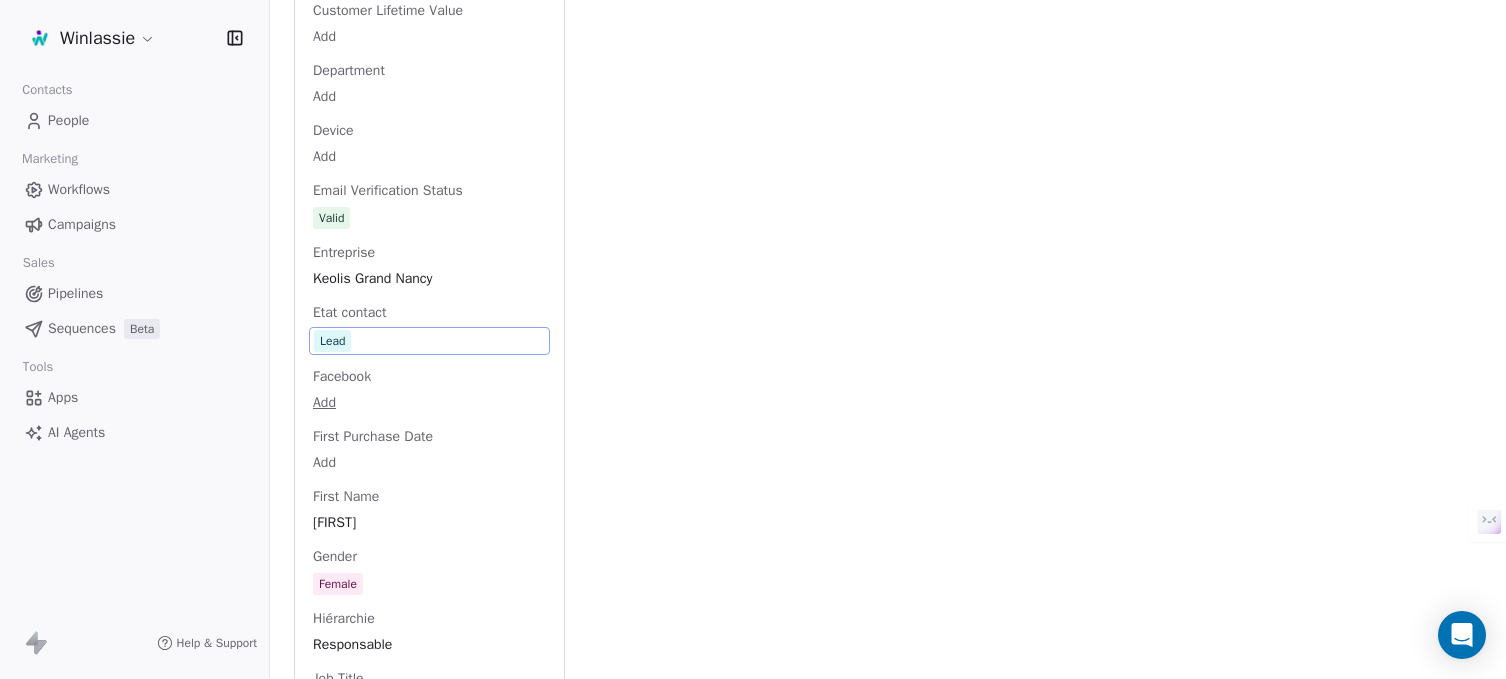 click on "Lead" at bounding box center [429, 341] 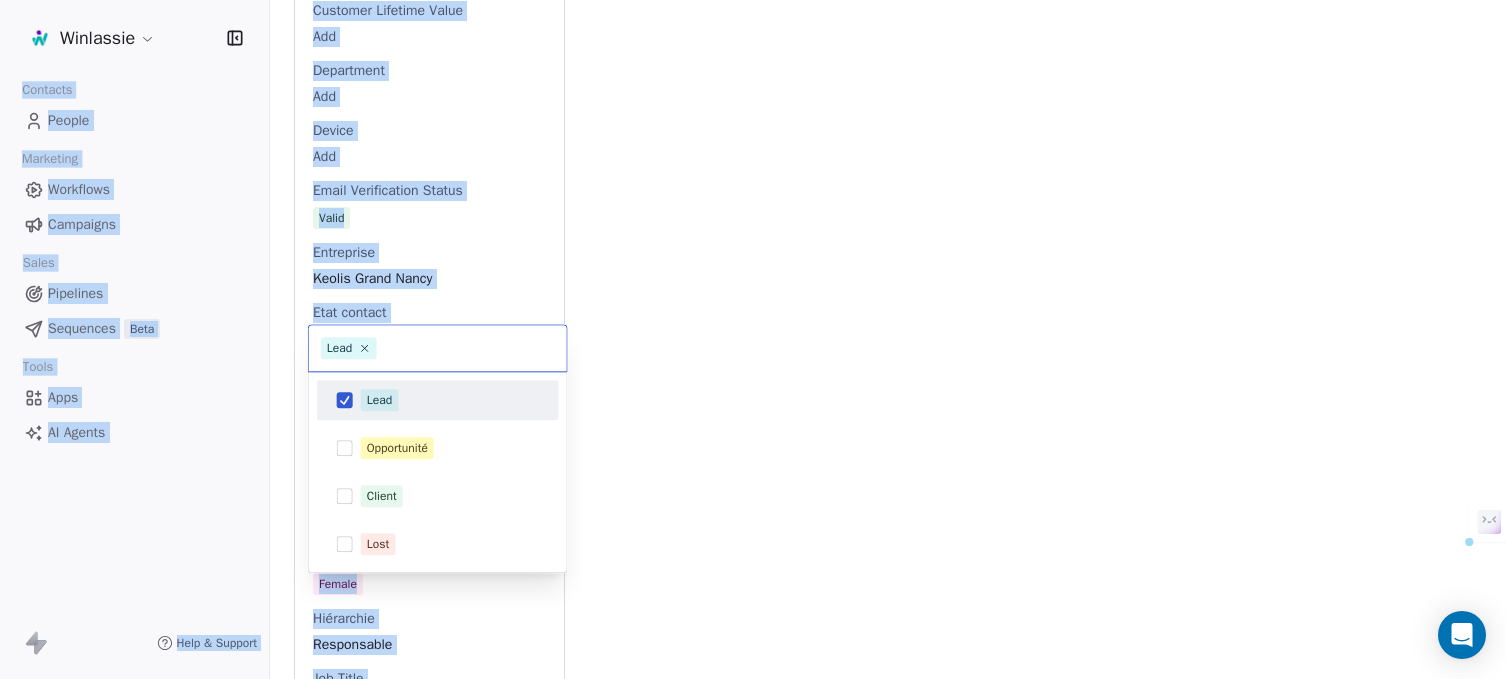 click on "Lead" at bounding box center [340, 348] 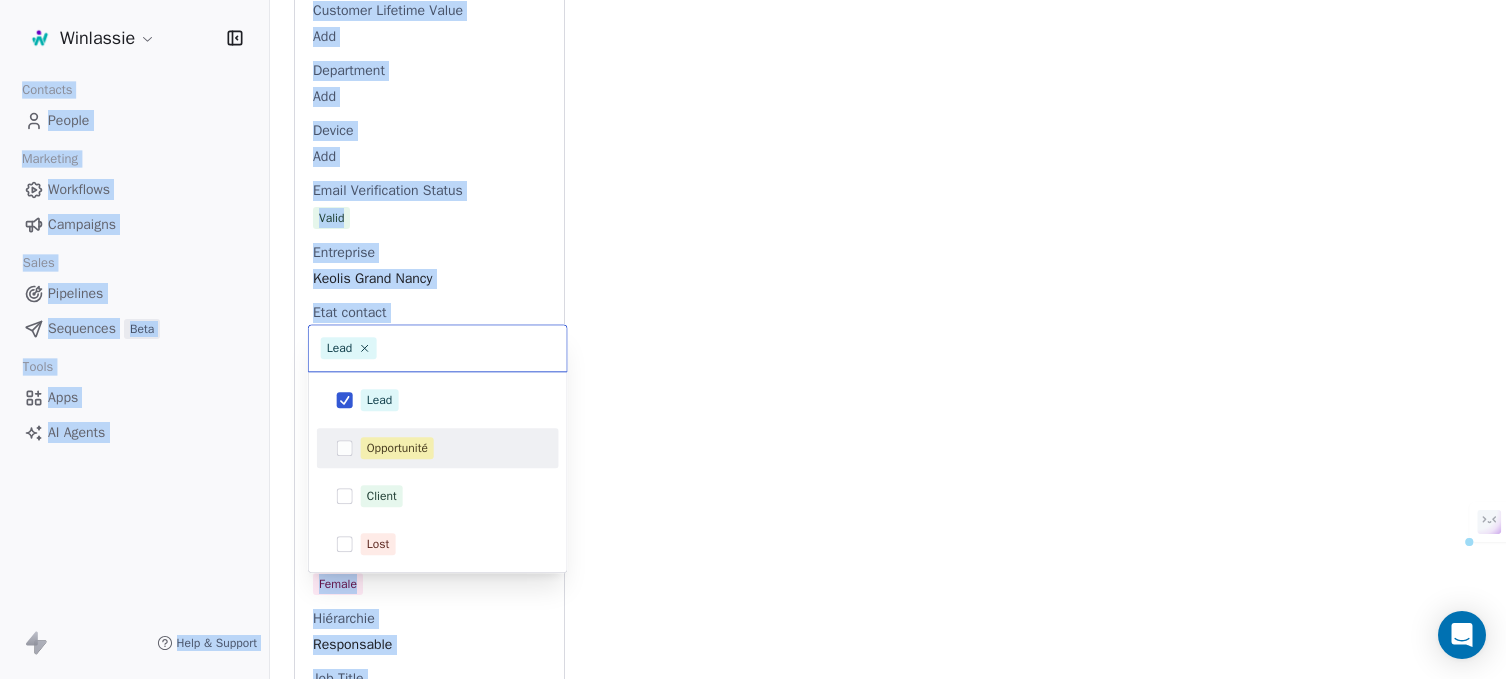 click at bounding box center (345, 448) 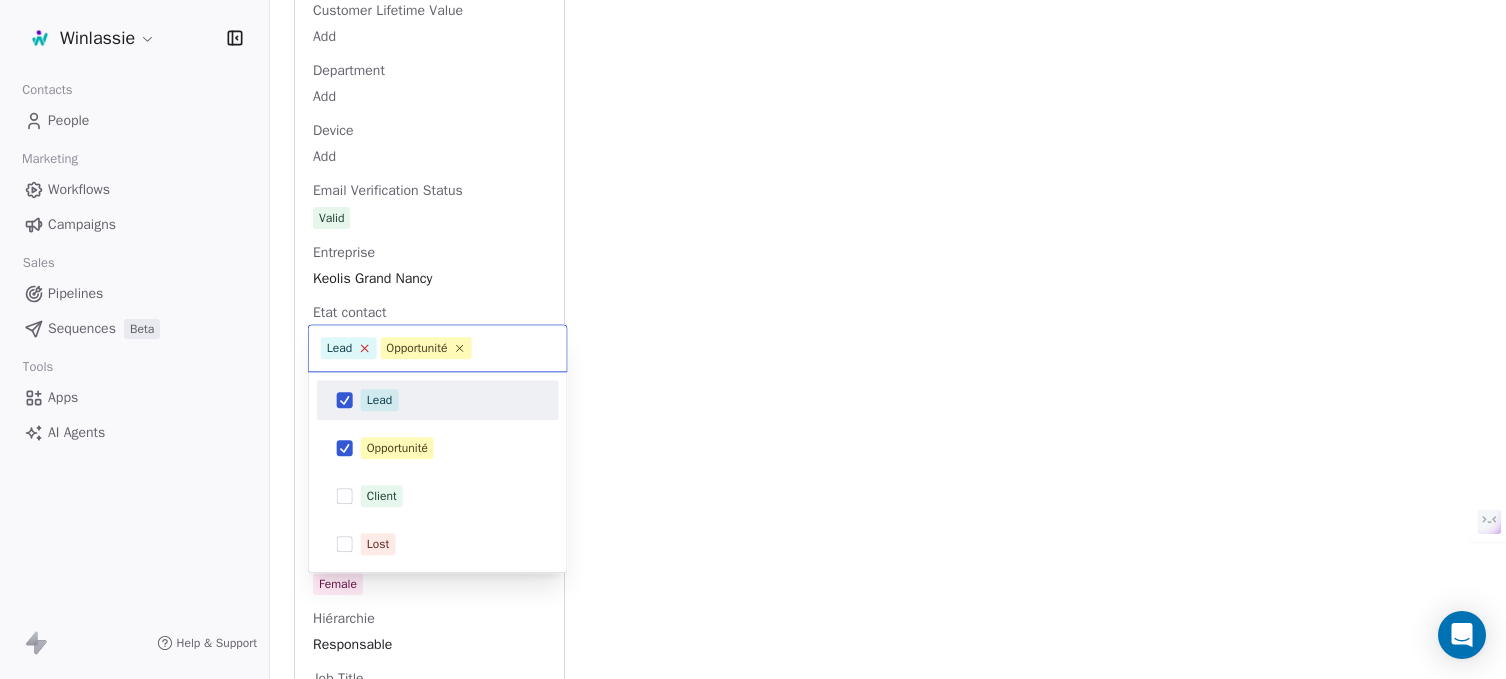 click 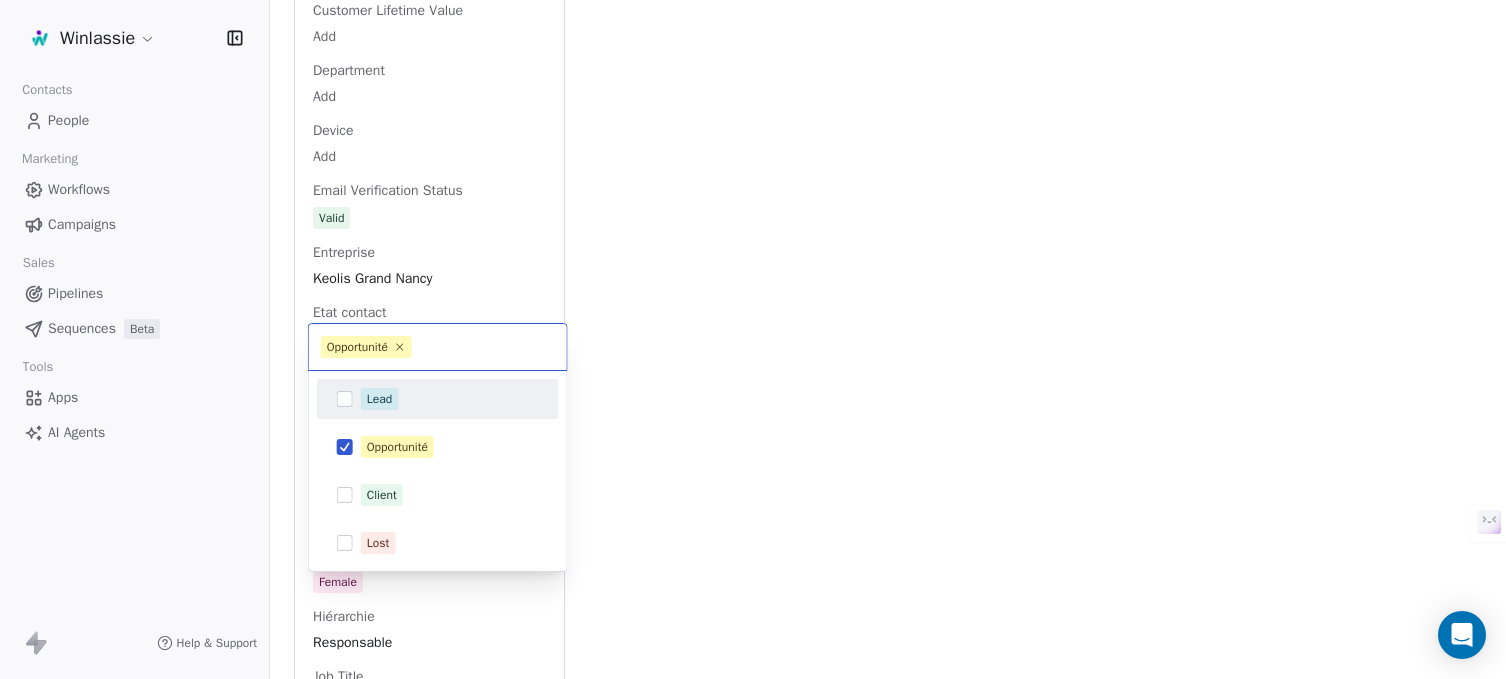 click on "Winlassie Contacts People Marketing Workflows Campaigns Sales Pipelines Sequences Beta Tools Apps AI Agents Help & Support Back E [FIRST] [LAST] [FIRSTNAME].[LASTNAME]@[DOMAIN] Contact Add Tags Status: Add Status Swipe One Full Name [FIRST] [LAST] Email [FIRSTNAME].[LASTNAME]@[DOMAIN] Phone Number [PHONE] Address Add Annual Income Add Annual Revenue Add ARR [CURRENCY] Average Order Value Add Birthday Add Browser Add Commercial [FIRST] Contact Source Add Country Add Créé par Add Created Date [MONTH]/[DAY]/[YEAR] [HOUR]:[MINUTE] AM Customer Lifetime Value Add Department Add Device Add Email Verification Status Valid Entreprise [COMPANY] Etat contact Opportunité Facebook Add First Purchase Date Add First Name [FIRST] Gender Female Hiérarchie Responsable Job Title Responsable QSE Language Add Last Abandoned Date Add Last Purchase Date Add Last Activity Date Add Last Name [LAST] LinkedIn https://www.linkedin.com/in/[FIRST]-[LAST]-[ID]/ Linkedin Entreprise https://www.linkedin.com/company/[COMPANY]/ Add MRR Add" at bounding box center [753, 414] 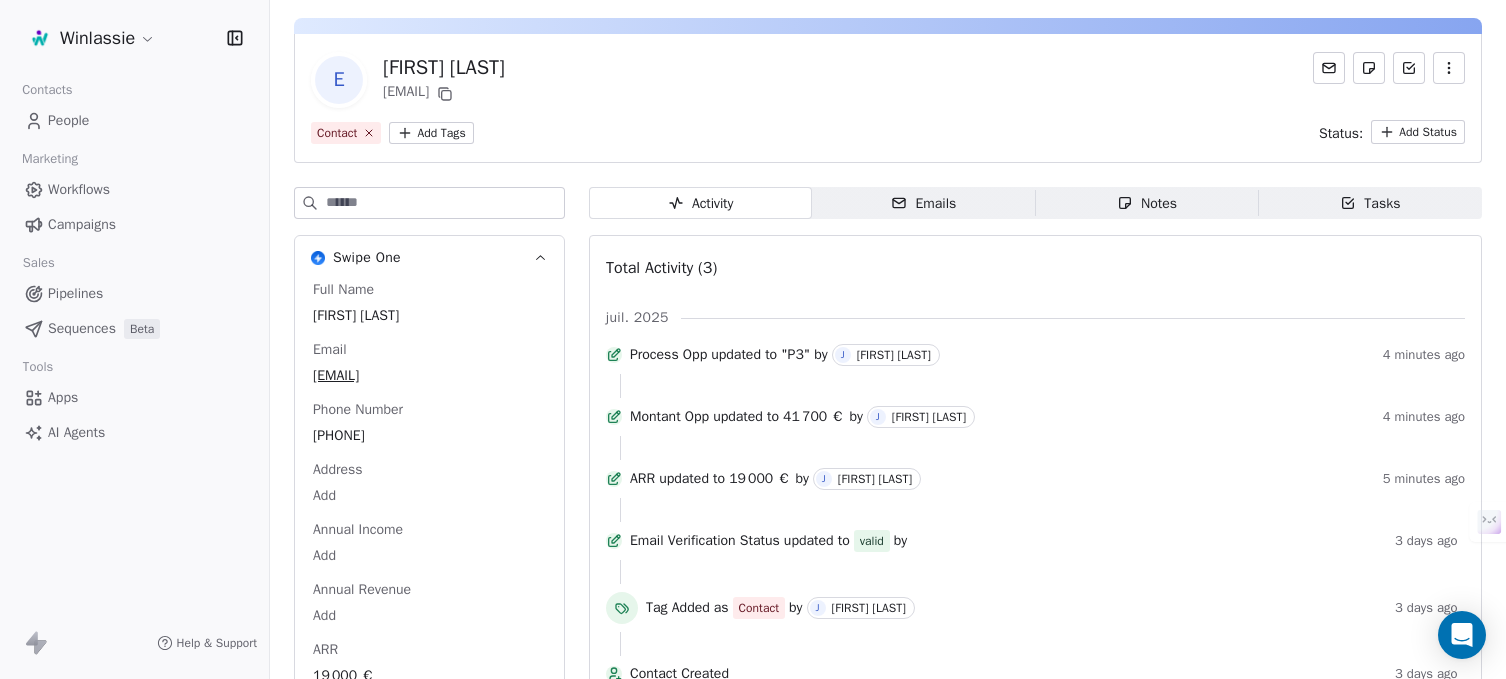 scroll, scrollTop: 0, scrollLeft: 0, axis: both 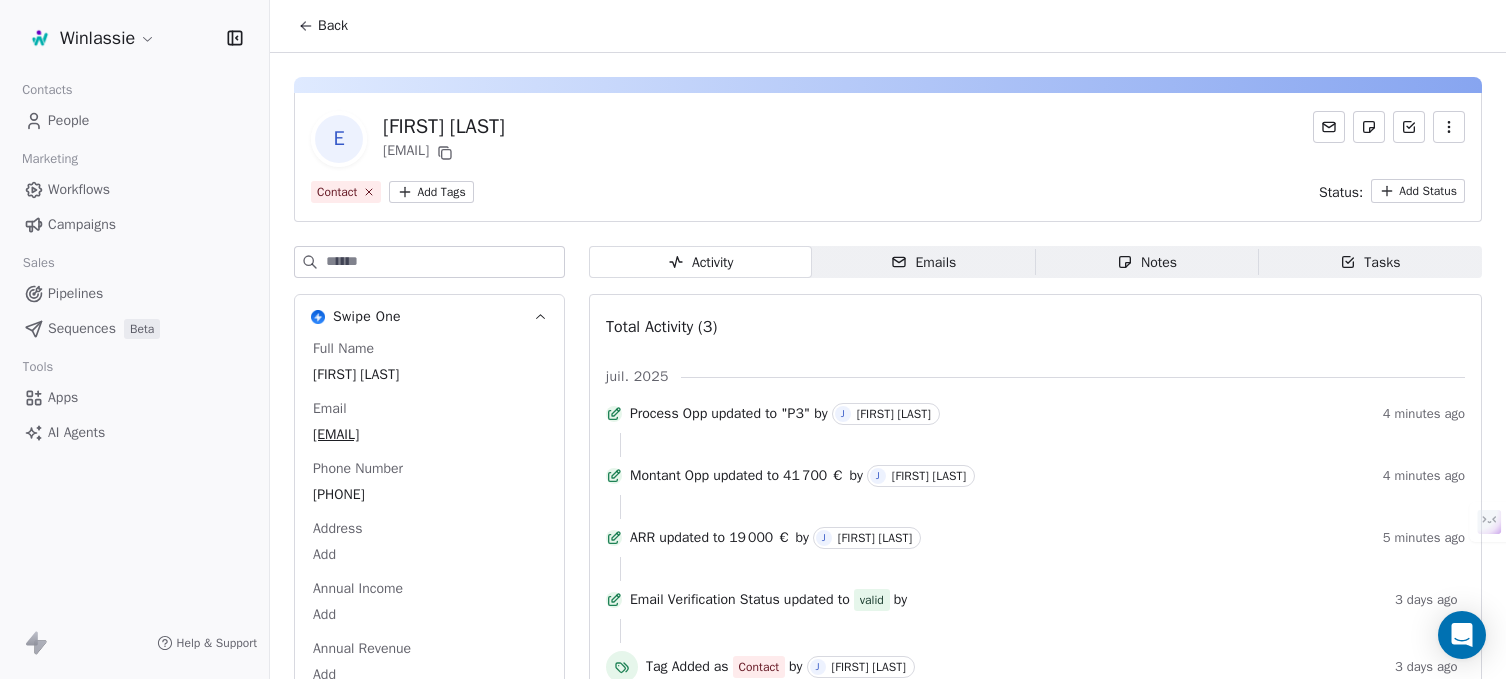 click 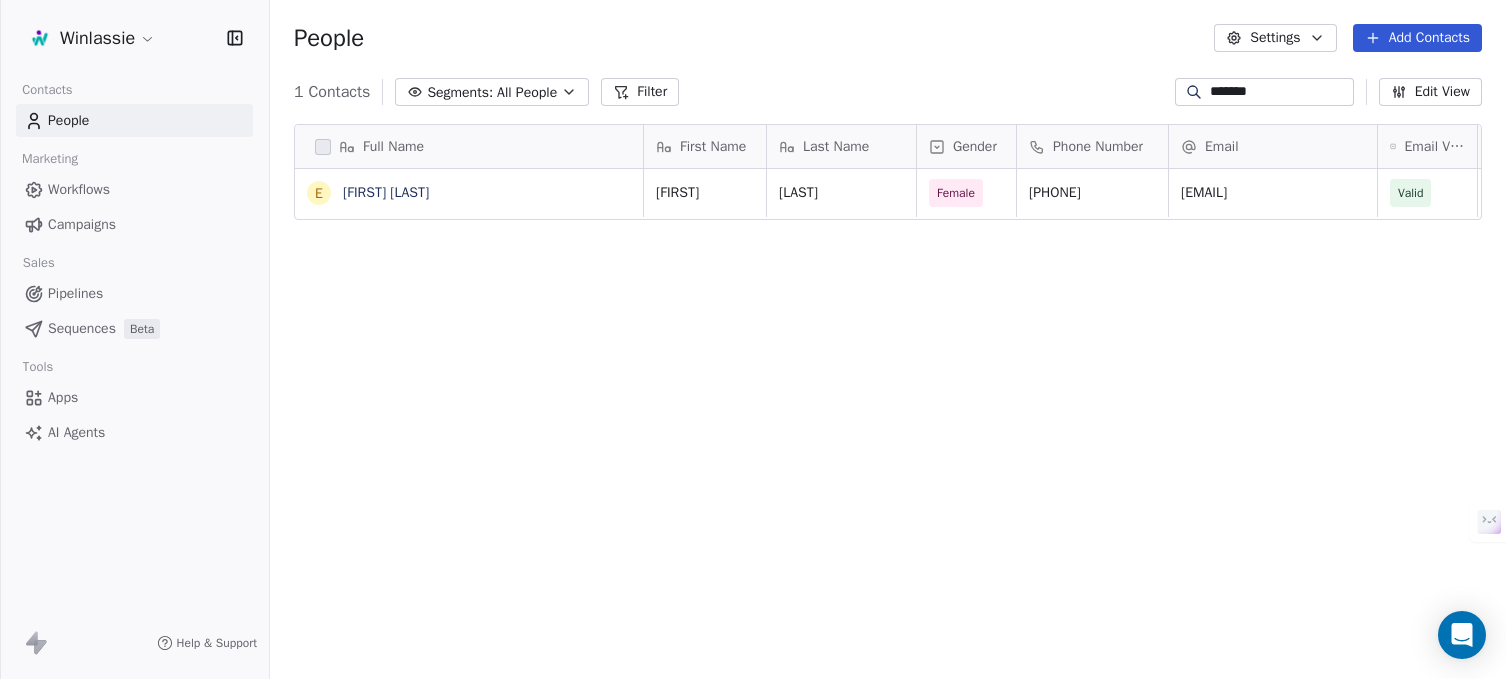 scroll, scrollTop: 16, scrollLeft: 16, axis: both 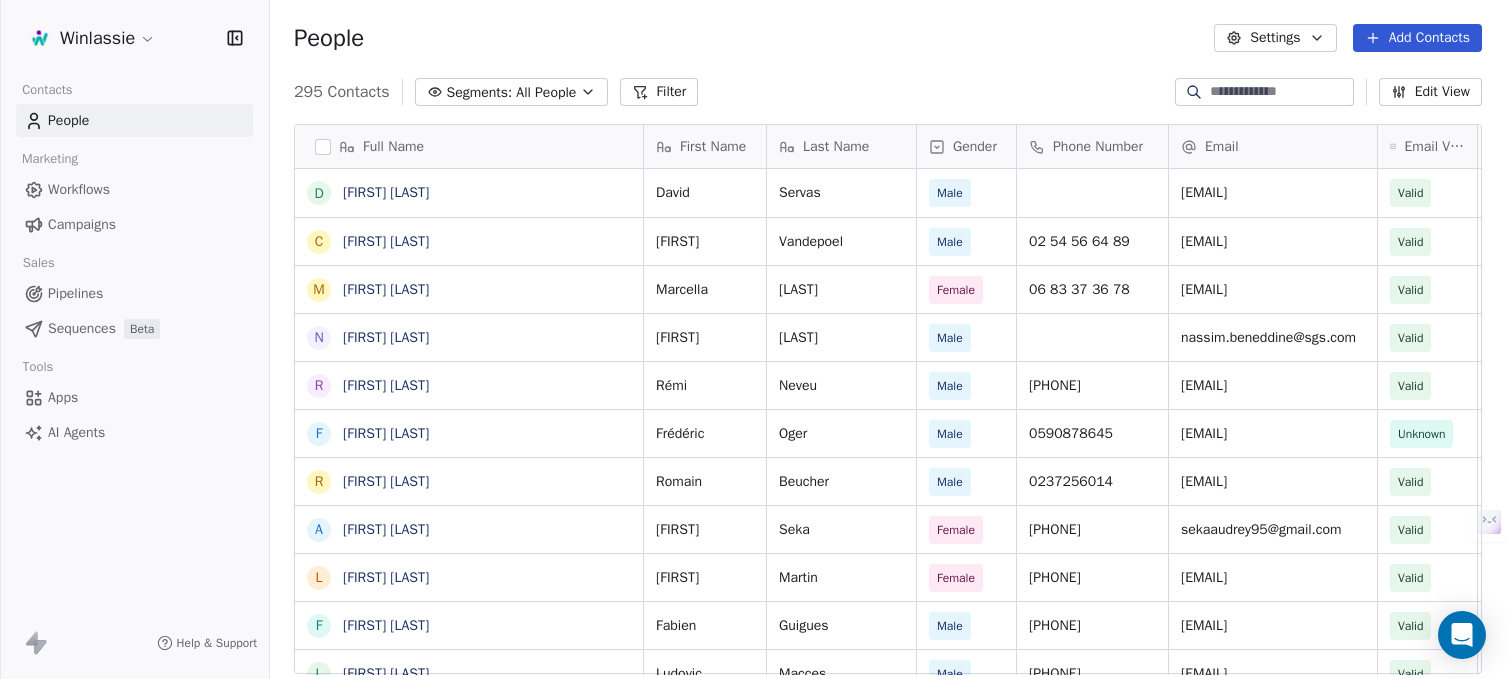 click on "People Settings  Add Contacts" at bounding box center [888, 38] 